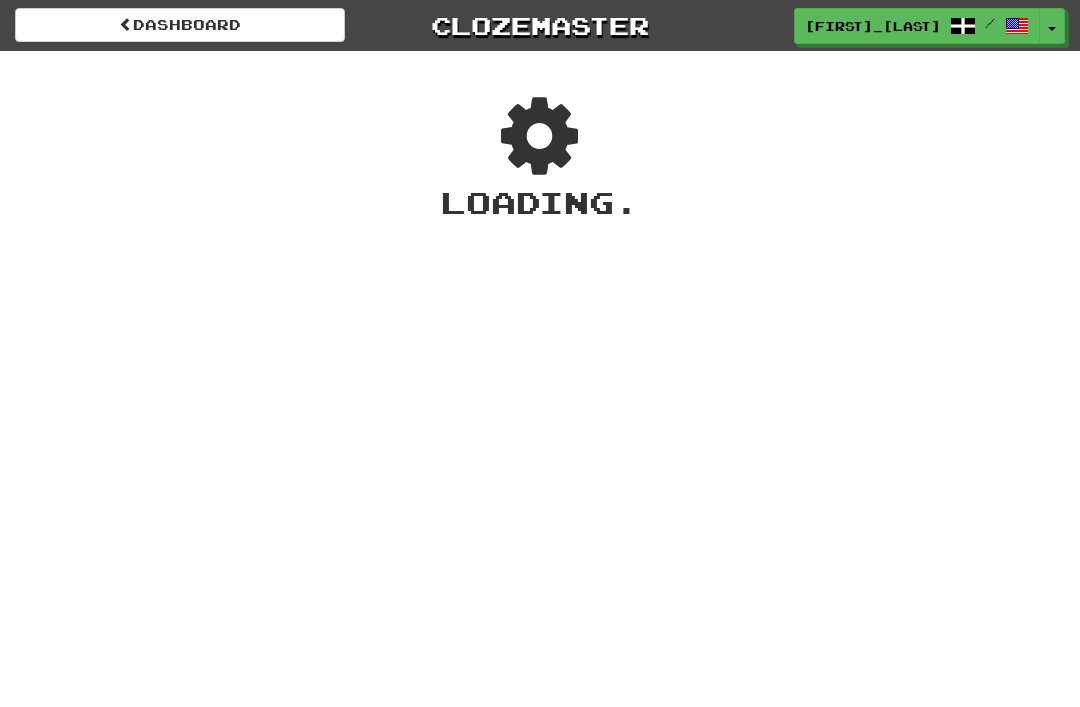 scroll, scrollTop: 0, scrollLeft: 0, axis: both 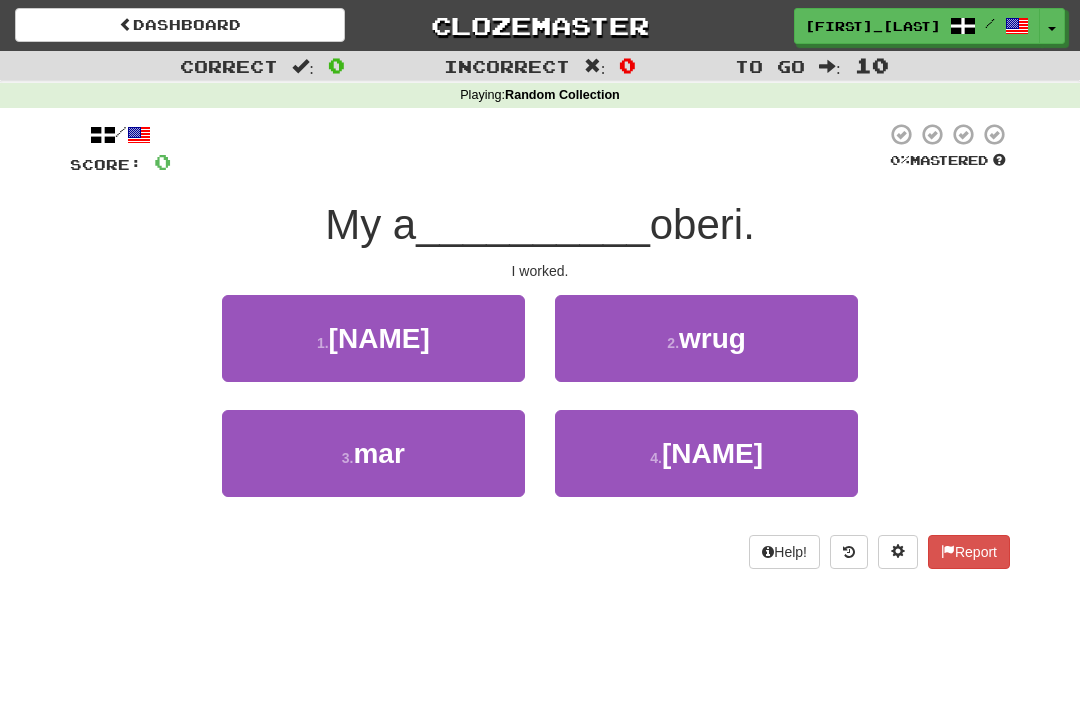 click on "wrug" at bounding box center (712, 338) 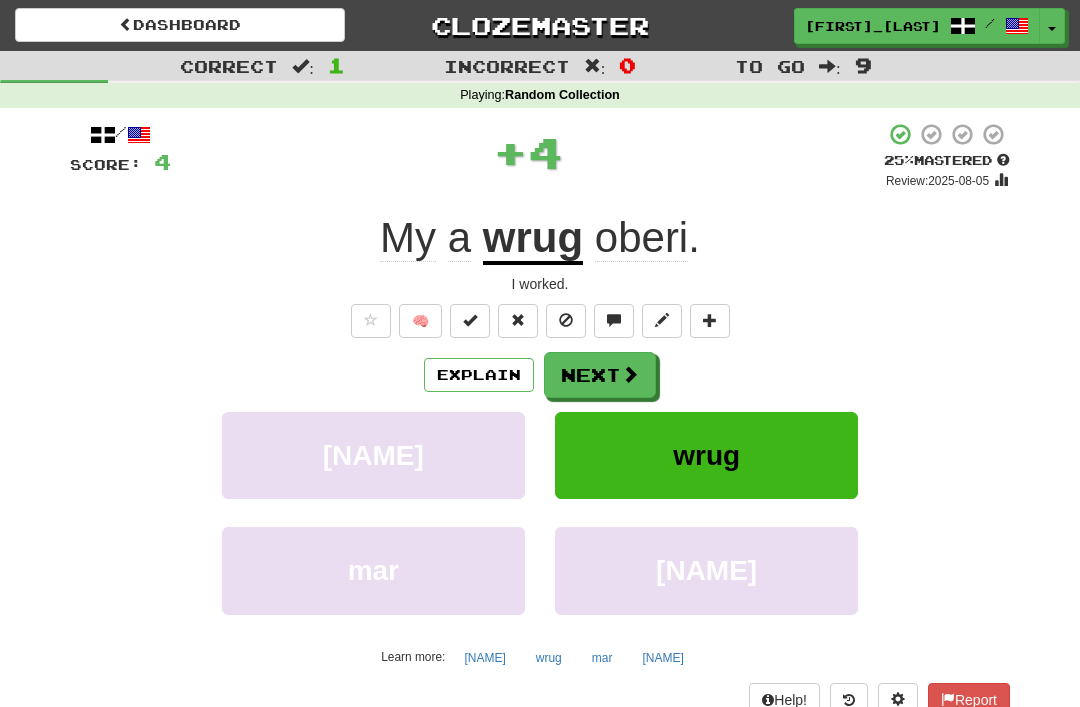 click on "Next" at bounding box center (600, 375) 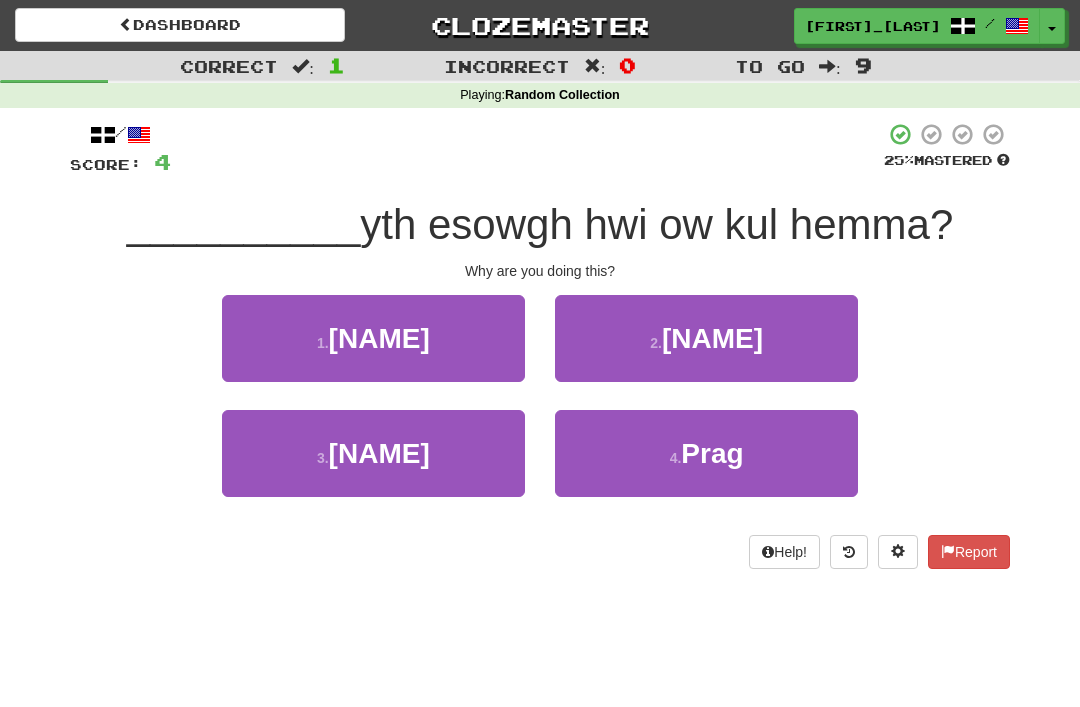 click on "Prag" at bounding box center [712, 453] 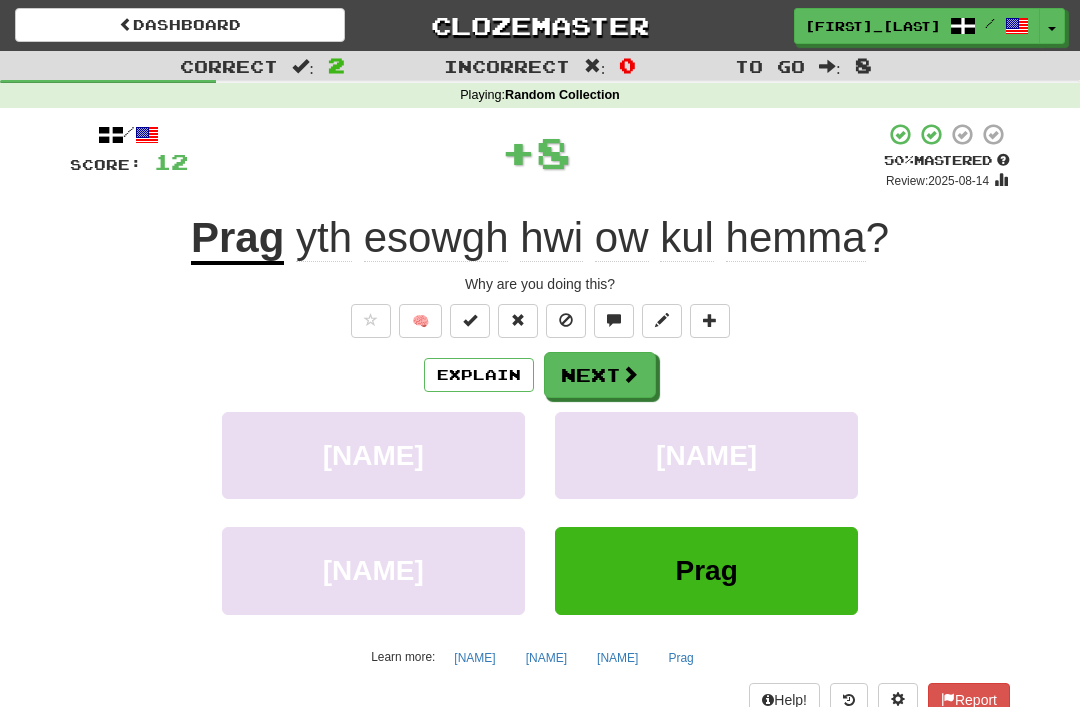 click on "Next" at bounding box center [600, 375] 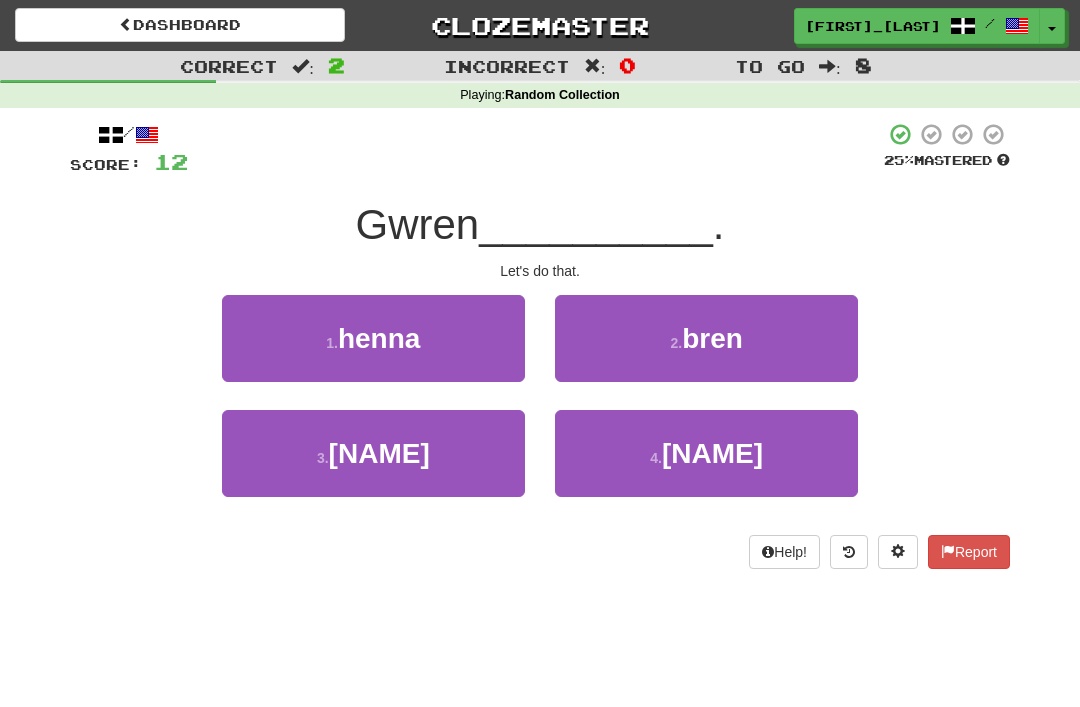 click on "henna" at bounding box center (379, 338) 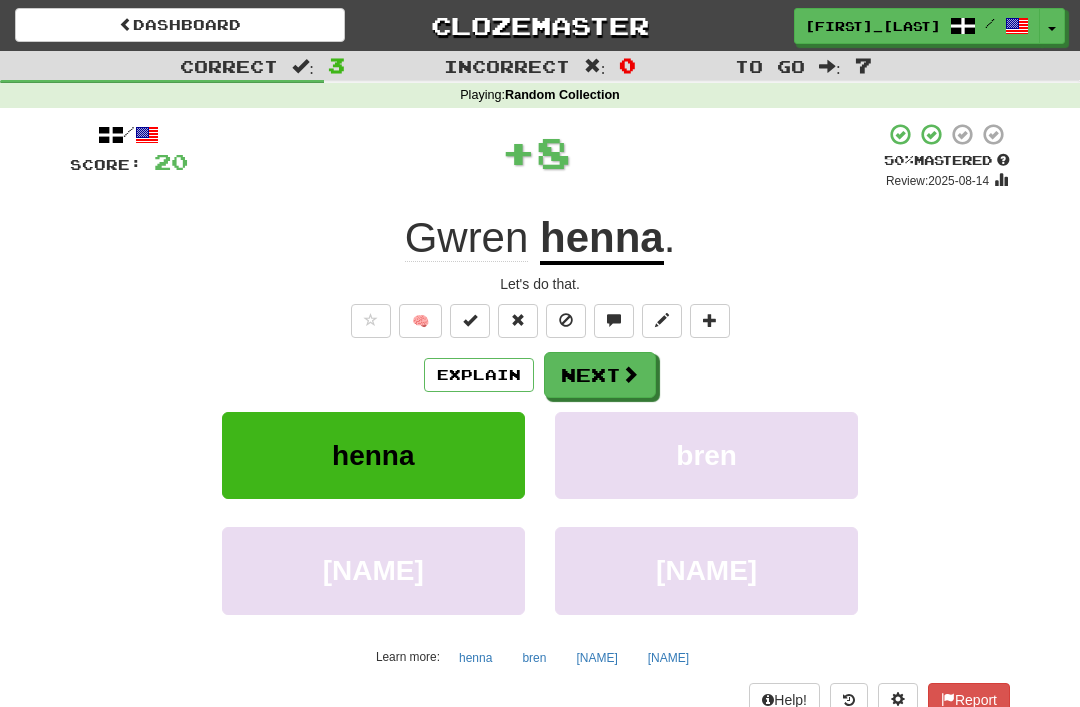 click at bounding box center (630, 374) 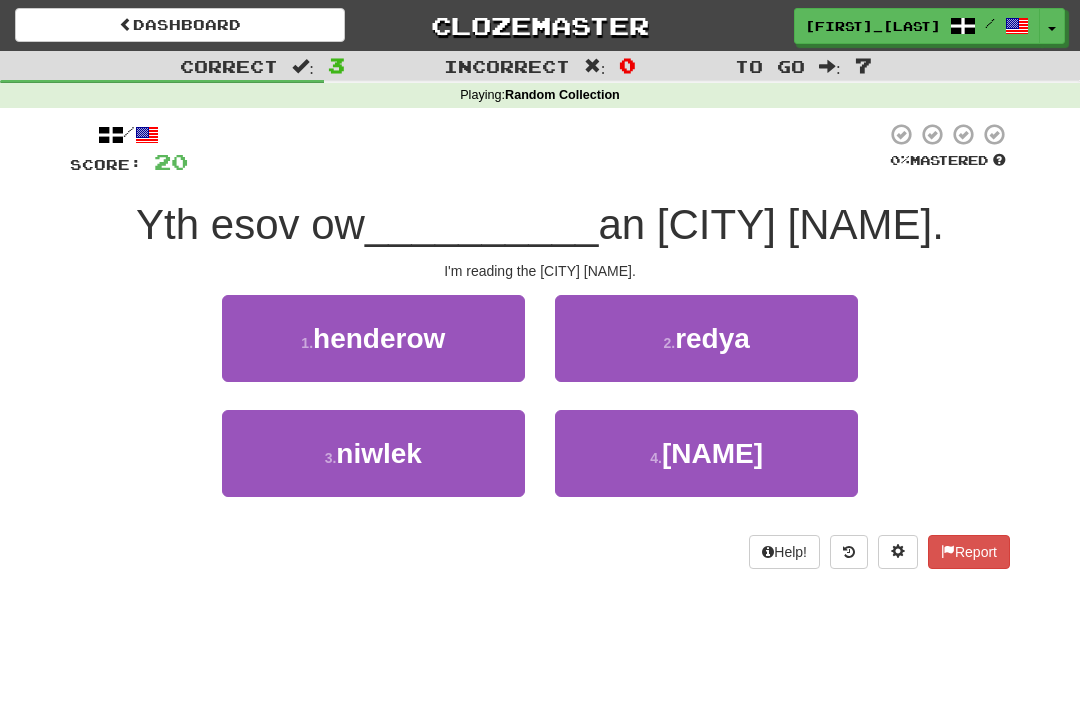 click on "redya" at bounding box center [712, 338] 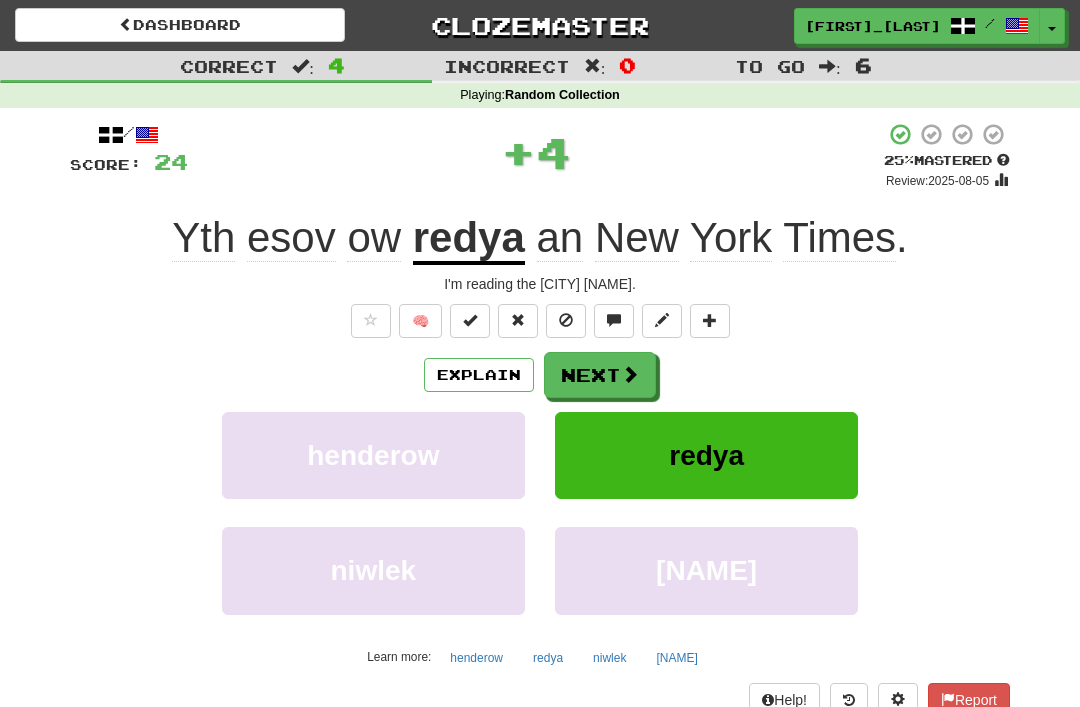 click on "Next" at bounding box center (600, 375) 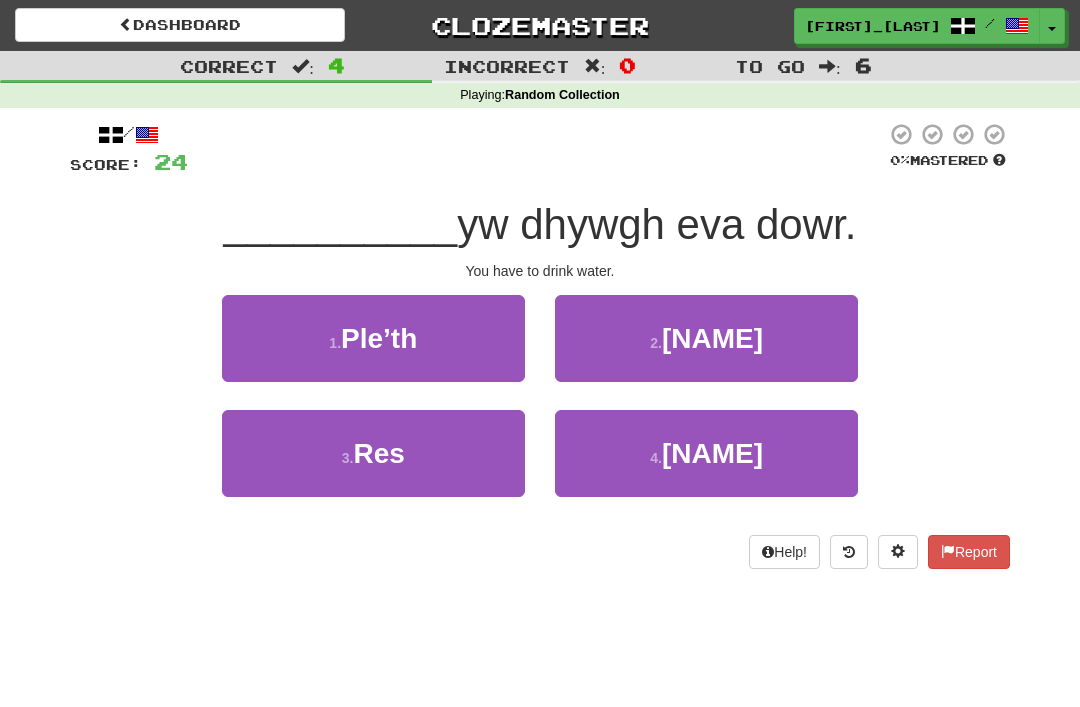 click on "3 .  Res" at bounding box center [373, 453] 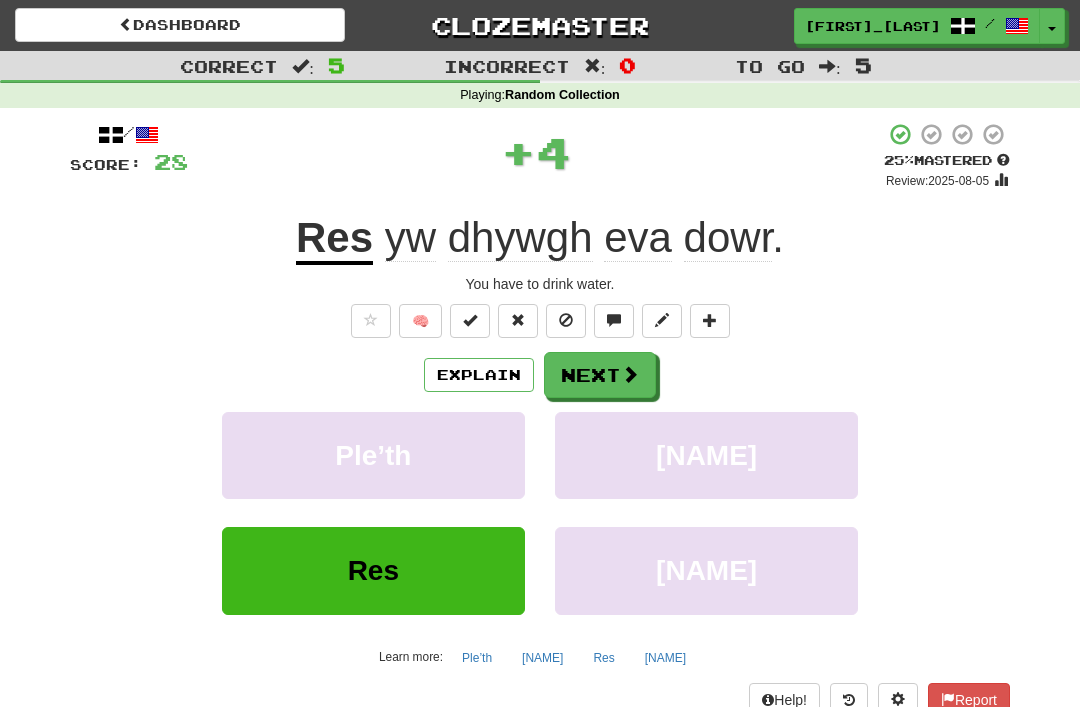 click at bounding box center (630, 374) 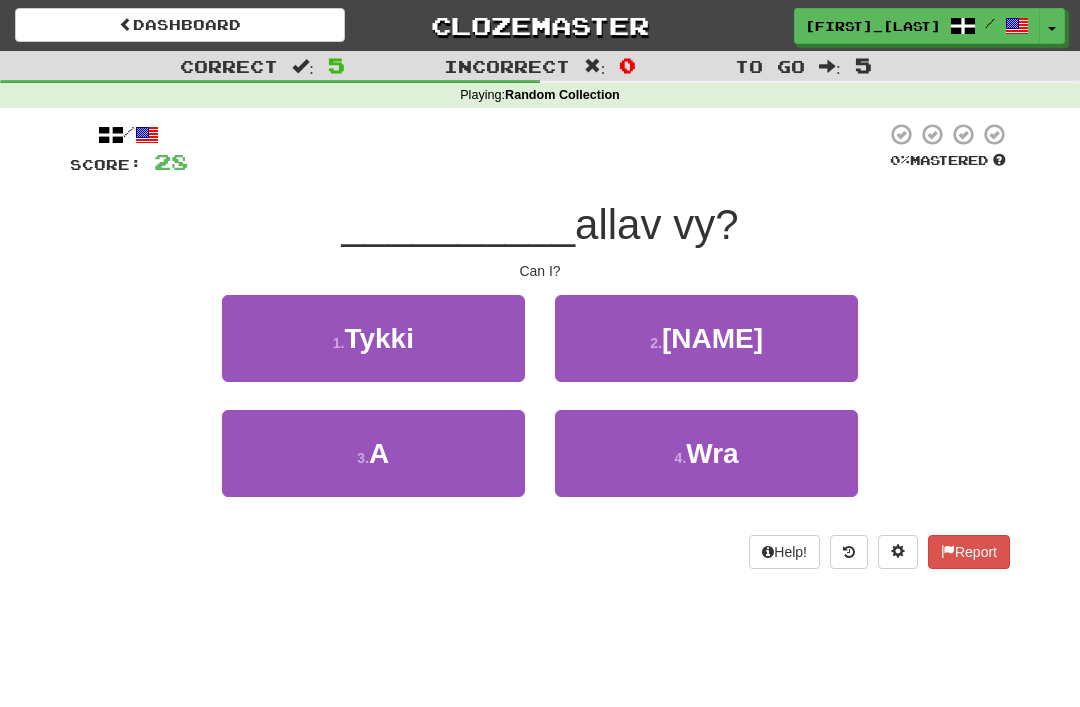click on "3 .  A" at bounding box center (373, 453) 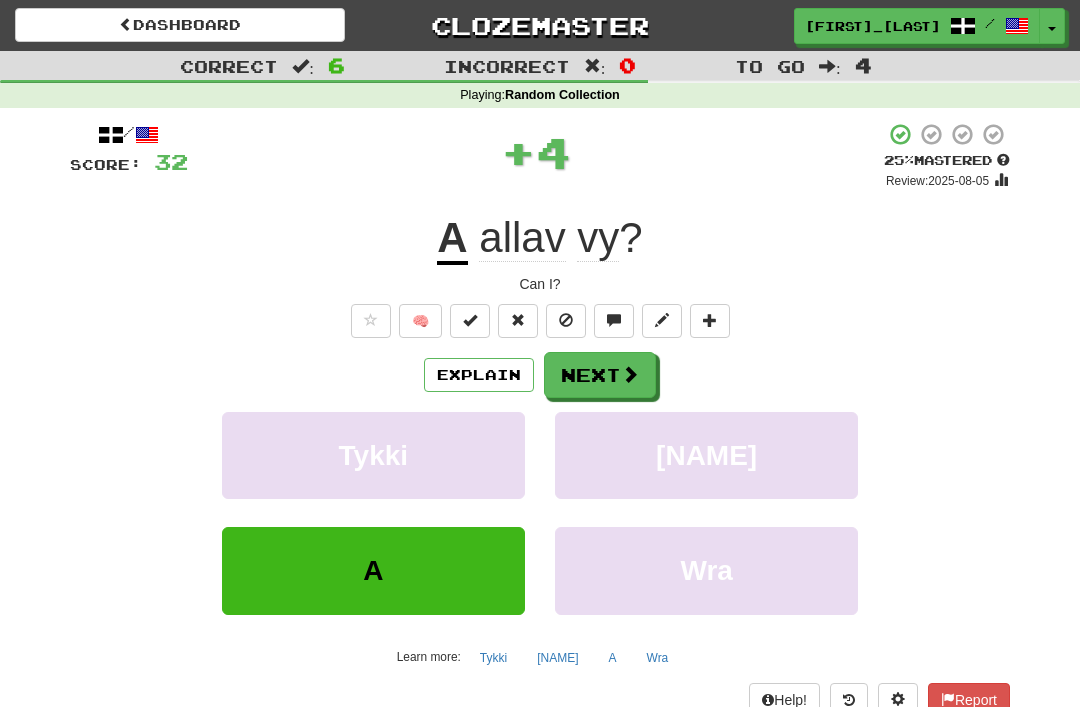 click at bounding box center (630, 374) 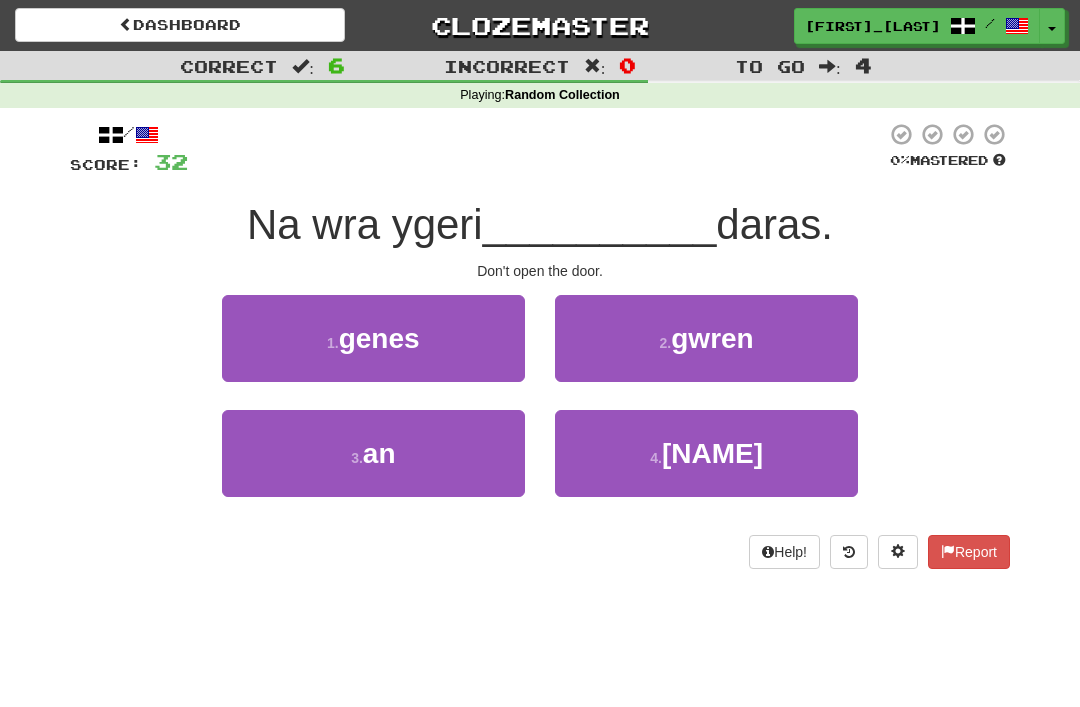 click on "3 .  an" at bounding box center (373, 453) 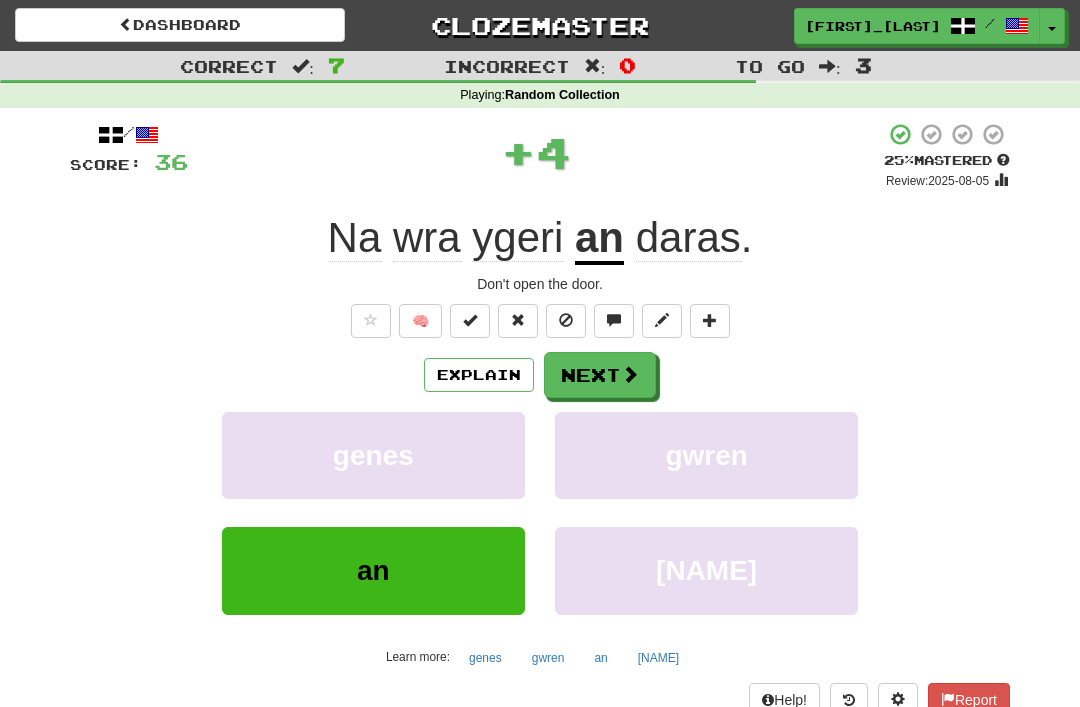 click on "Next" at bounding box center [600, 375] 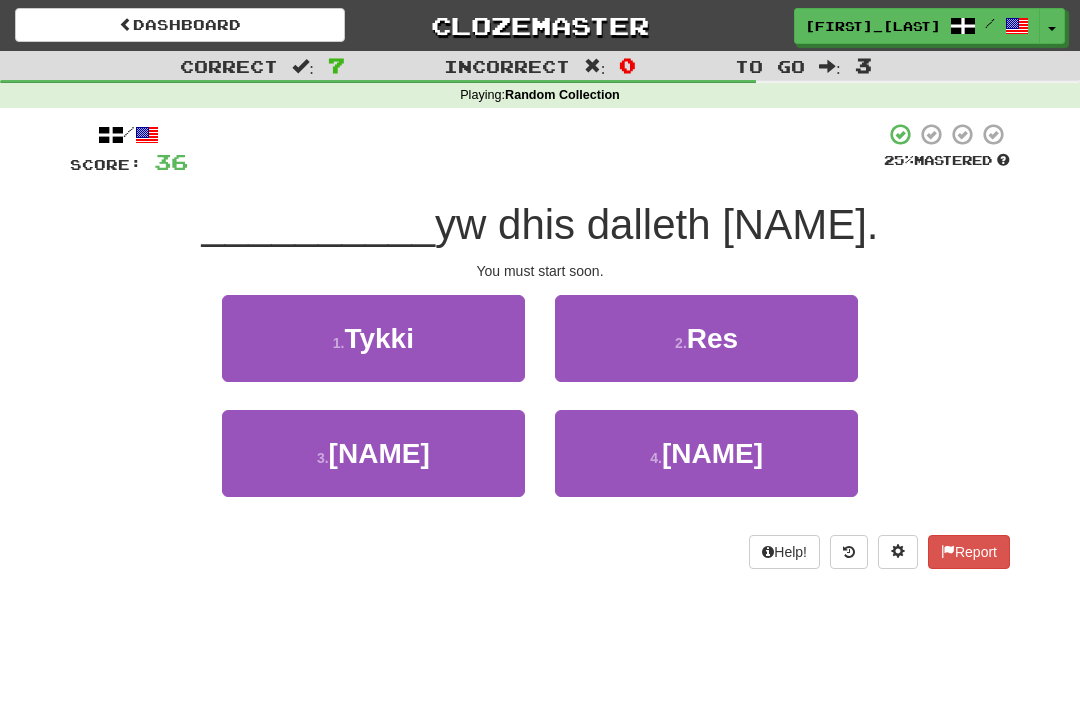 click on "Res" at bounding box center (712, 338) 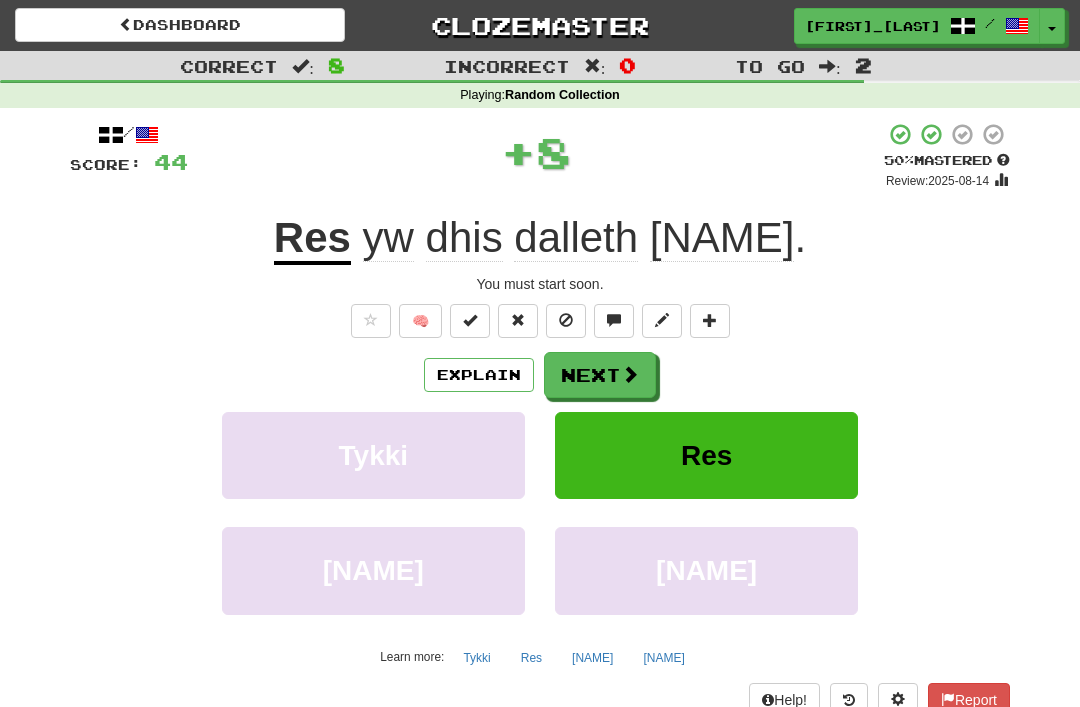 click at bounding box center [630, 374] 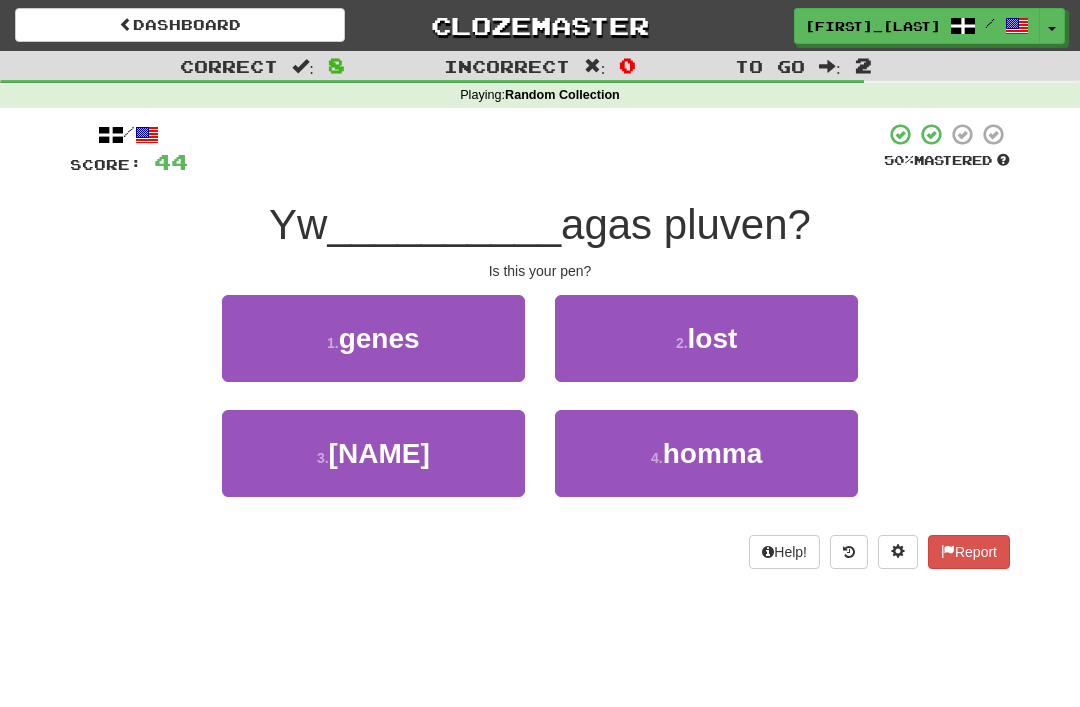 click on "homma" at bounding box center [713, 453] 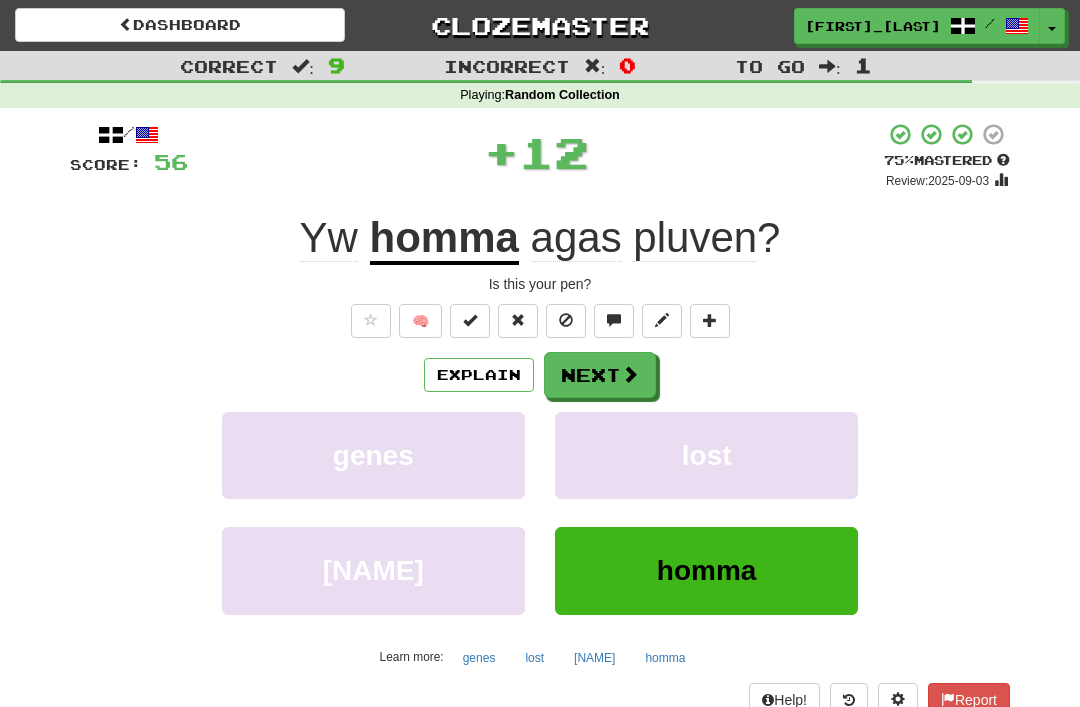 click on "Next" at bounding box center [600, 375] 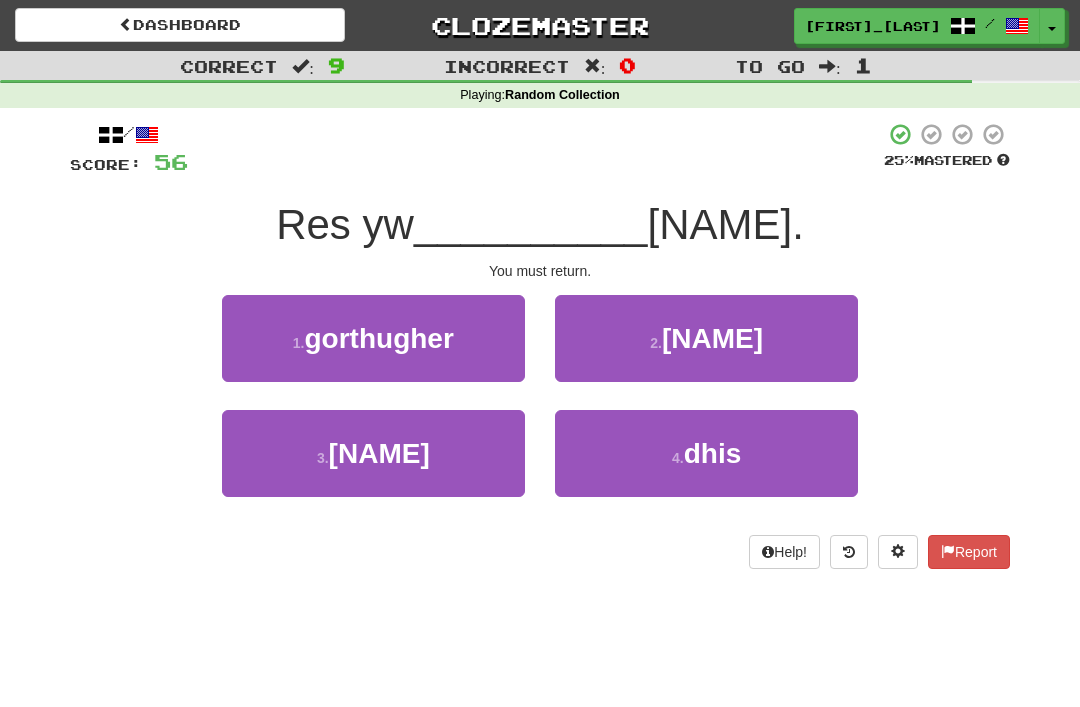 click on "dhis" at bounding box center (713, 453) 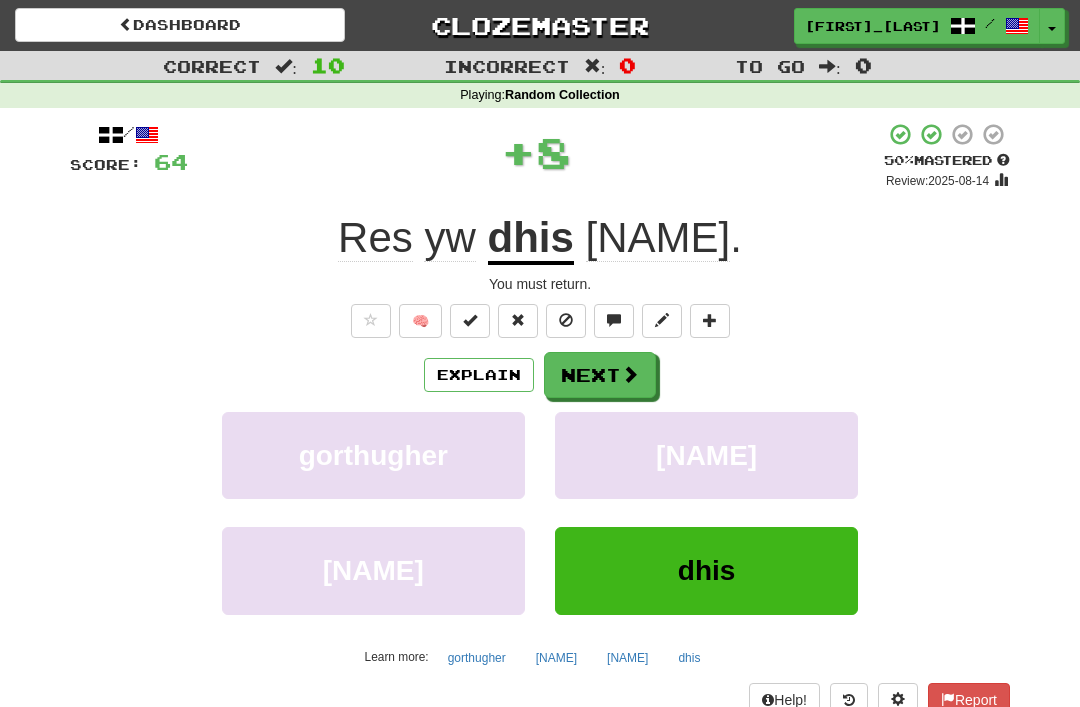 click on "Next" at bounding box center (600, 375) 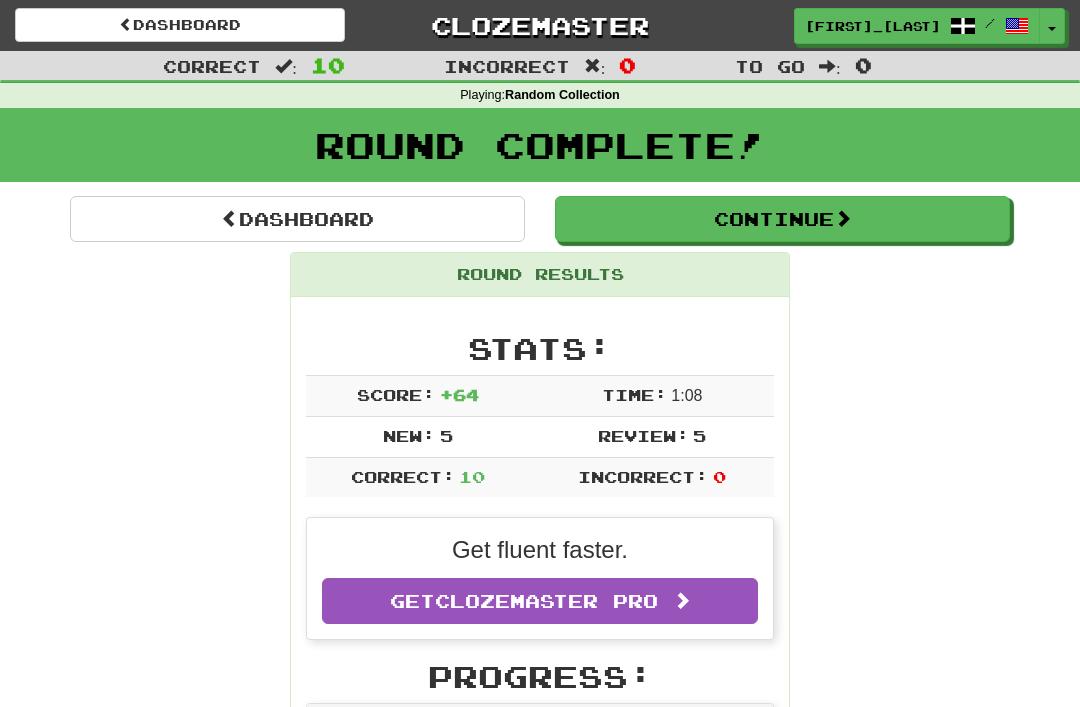click on "Continue" at bounding box center (782, 219) 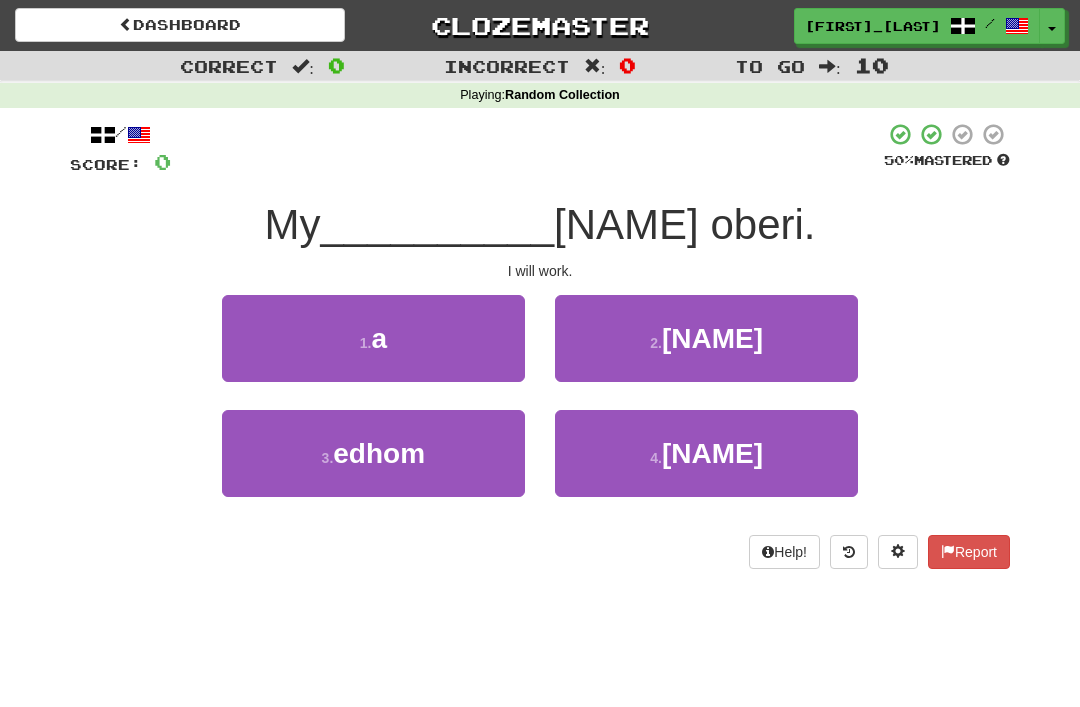 click on "1 .  a" at bounding box center [373, 338] 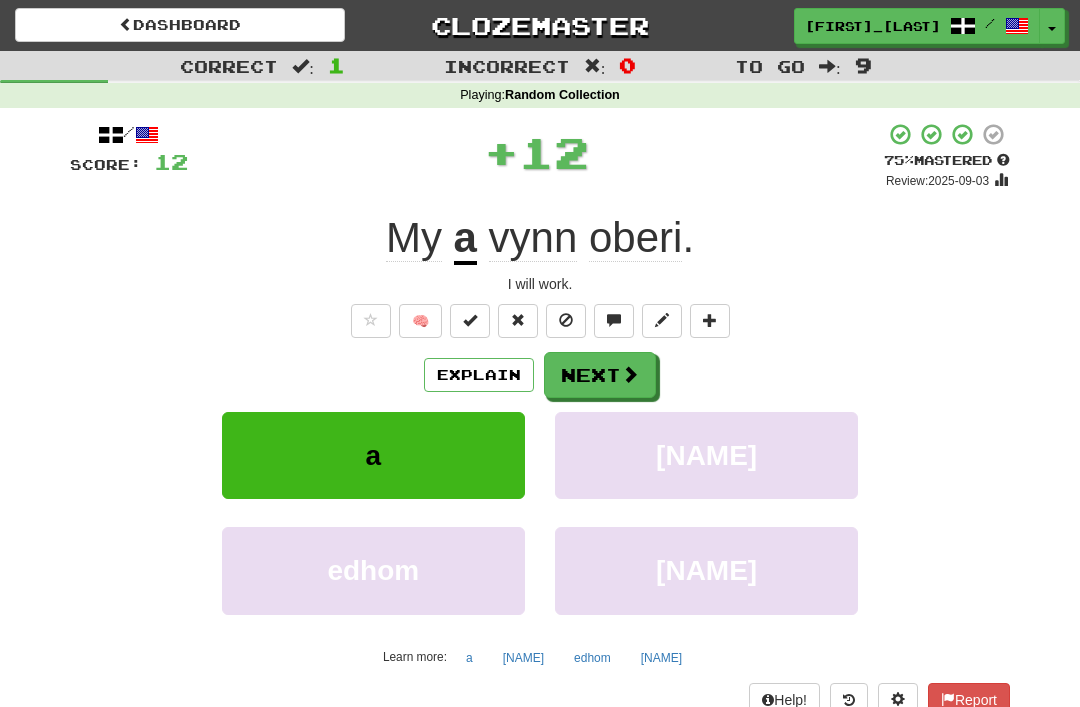 click on "Next" at bounding box center [600, 375] 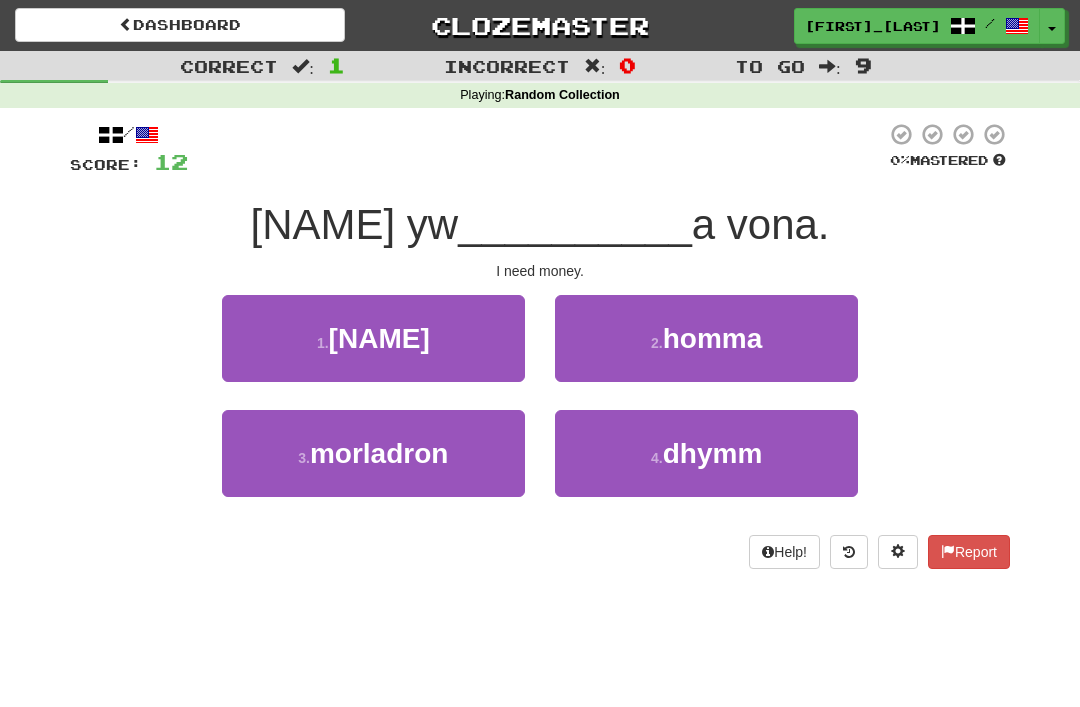 click on "dhymm" at bounding box center (713, 453) 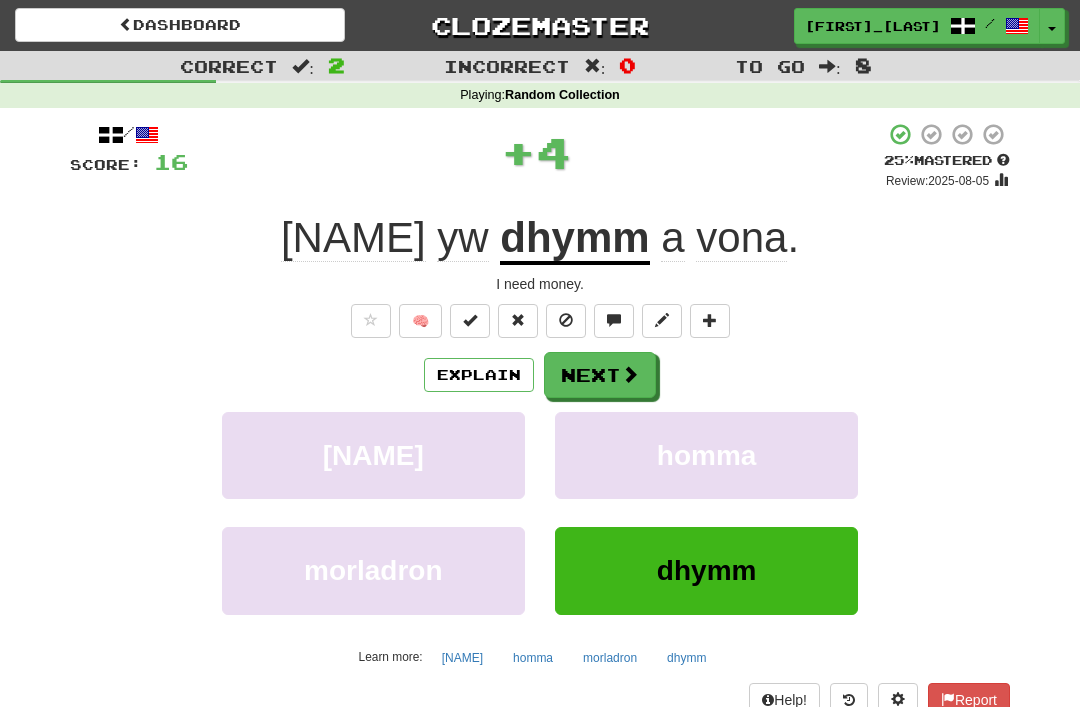 click at bounding box center [630, 374] 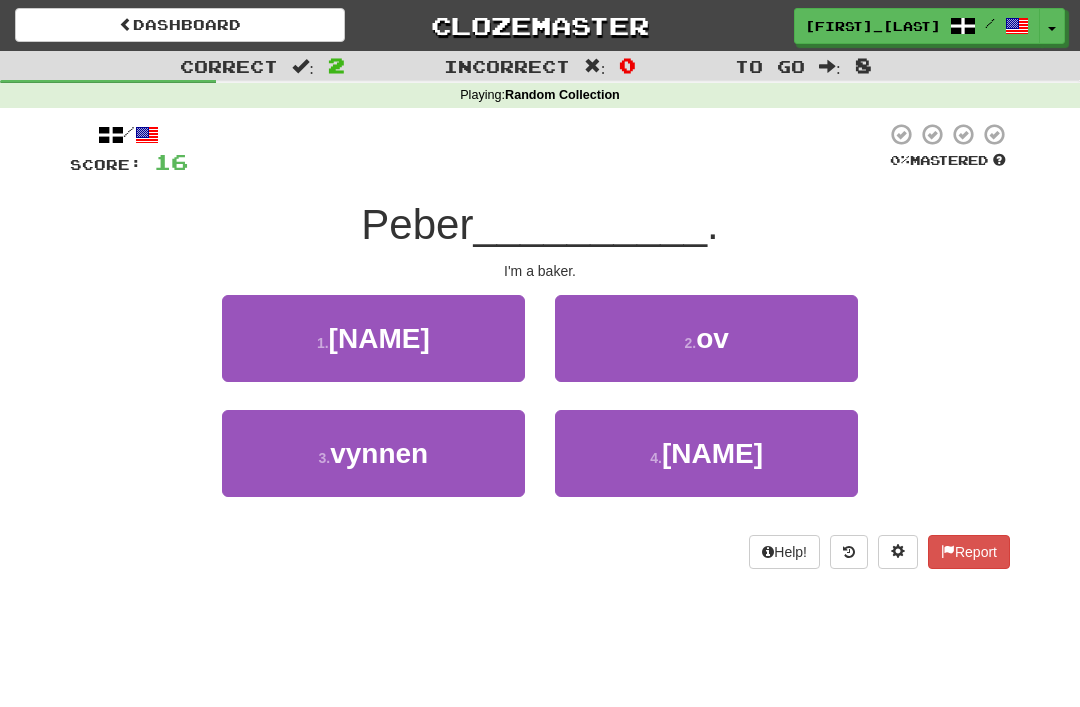 click on "ov" at bounding box center [712, 338] 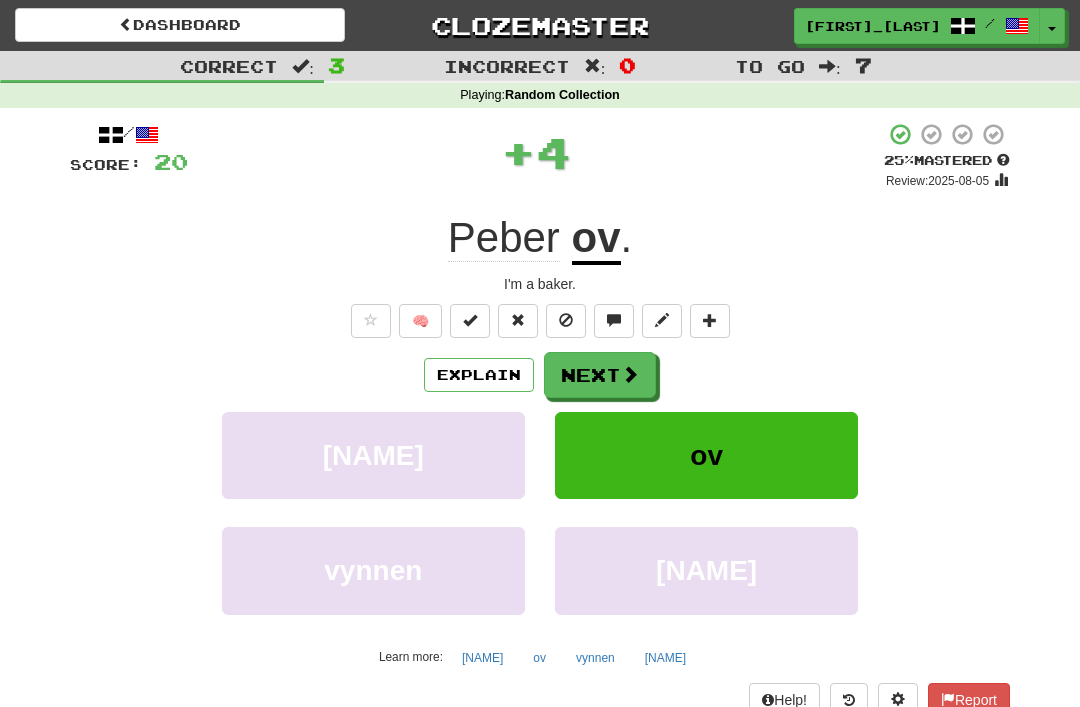 click on "Next" at bounding box center [600, 375] 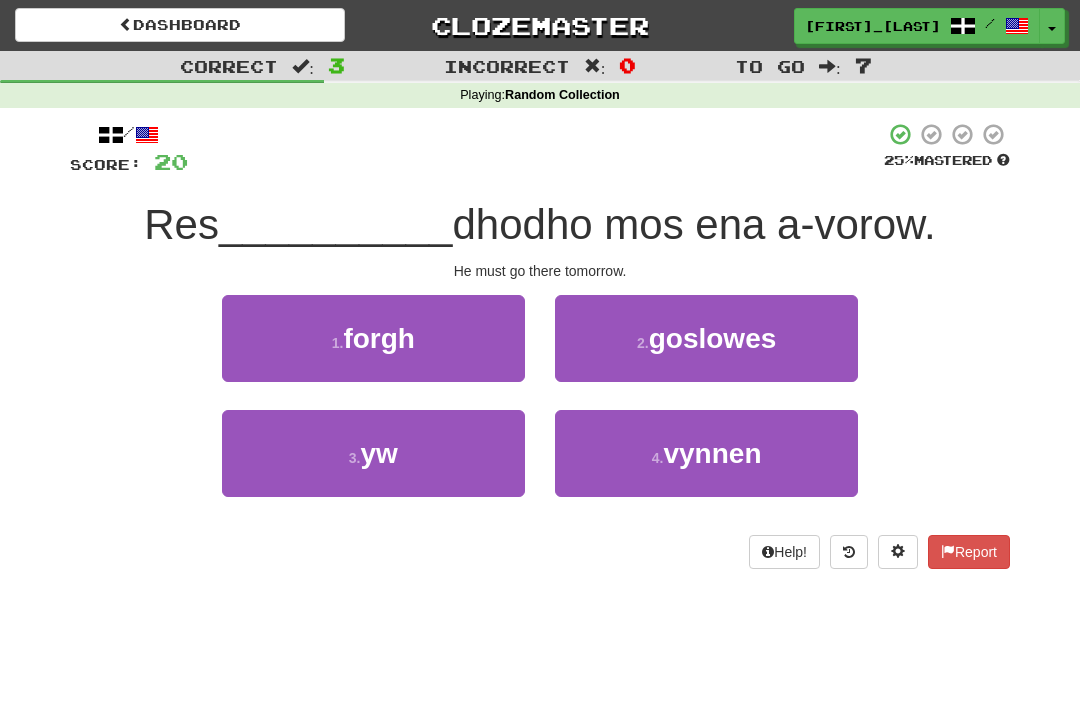 click on "3 .  yw" at bounding box center (373, 453) 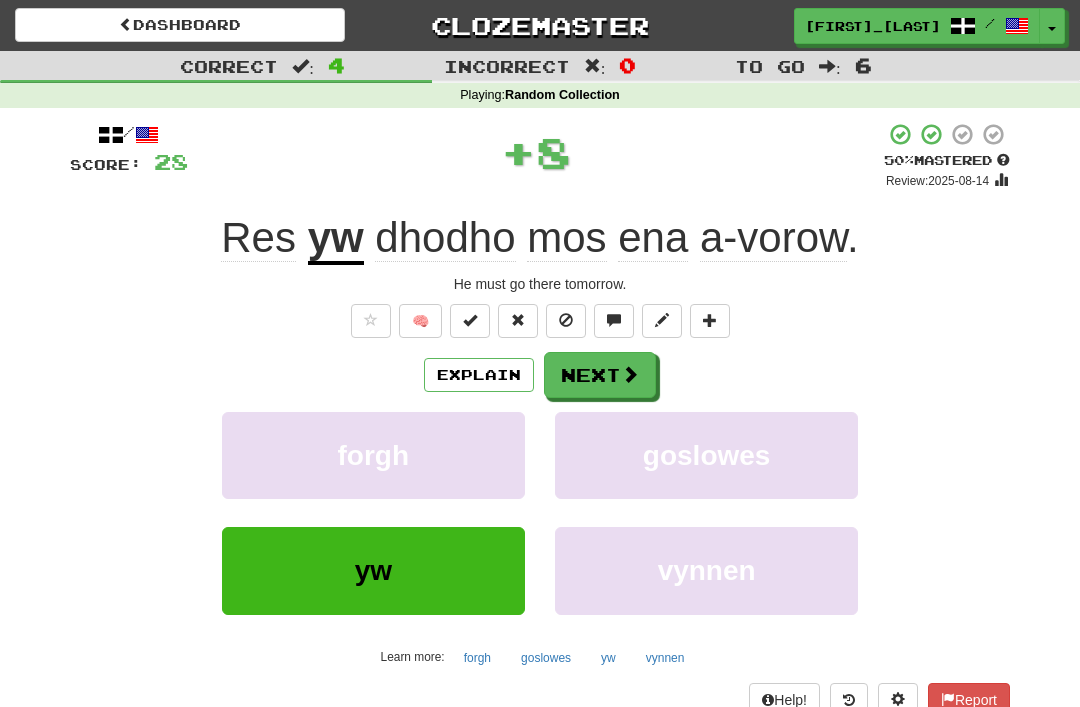 click on "Next" at bounding box center [600, 375] 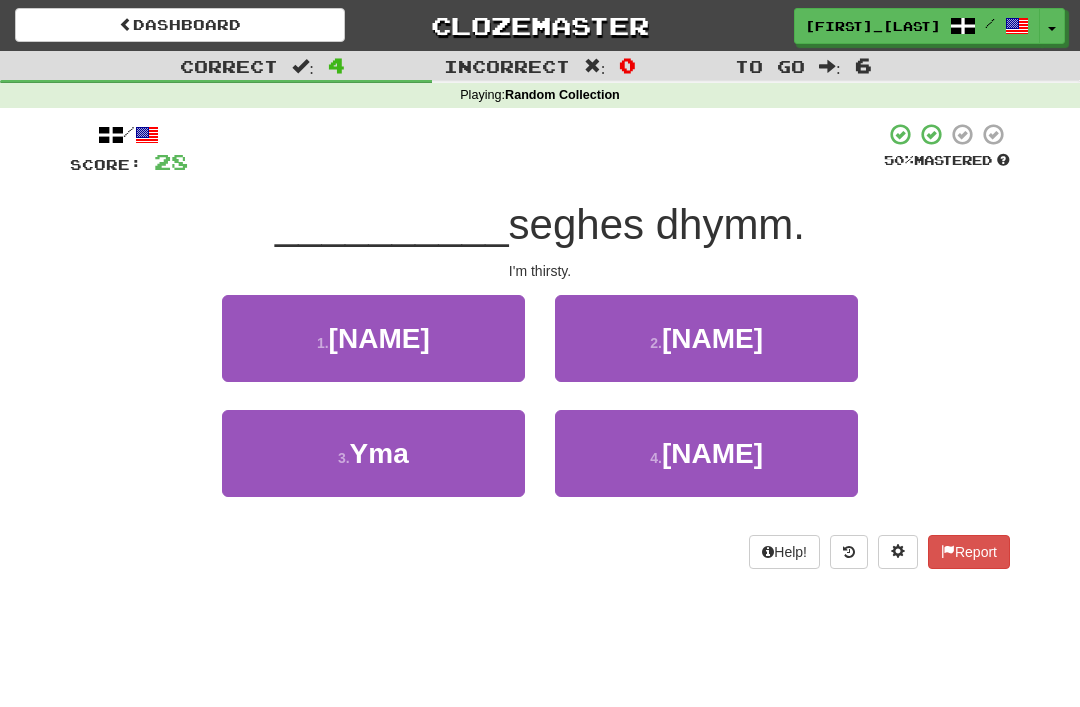 click on "3 .  Yma" at bounding box center (373, 453) 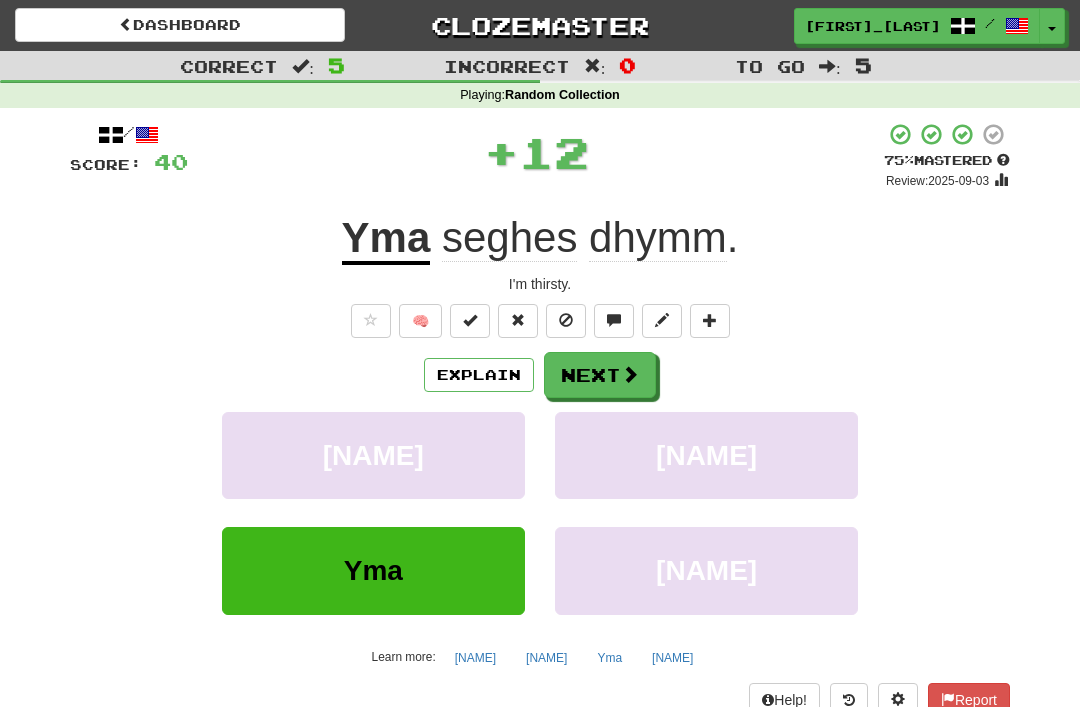 click on "Next" at bounding box center [600, 375] 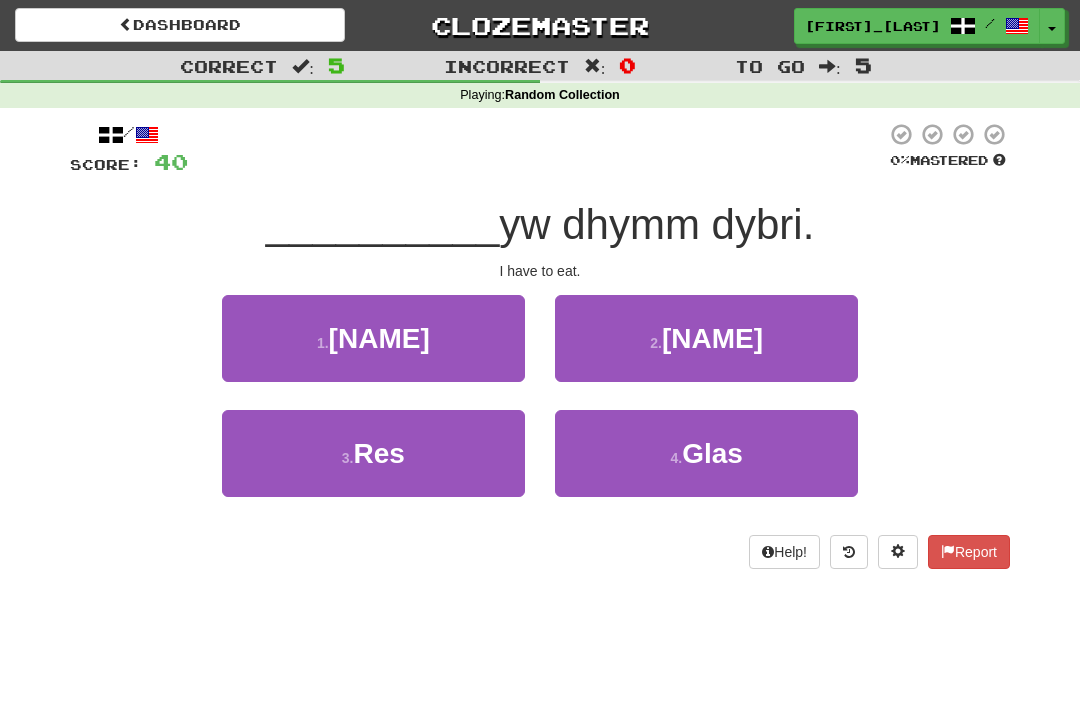 click on "3 .  Res" at bounding box center (373, 453) 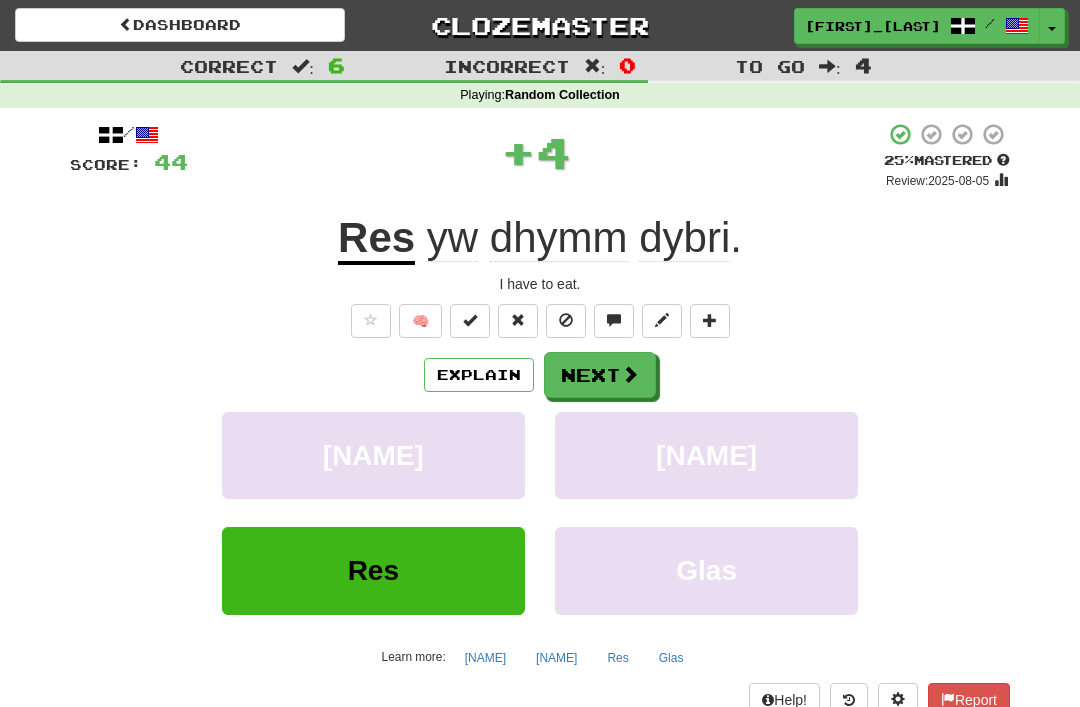 click on "Next" at bounding box center (600, 375) 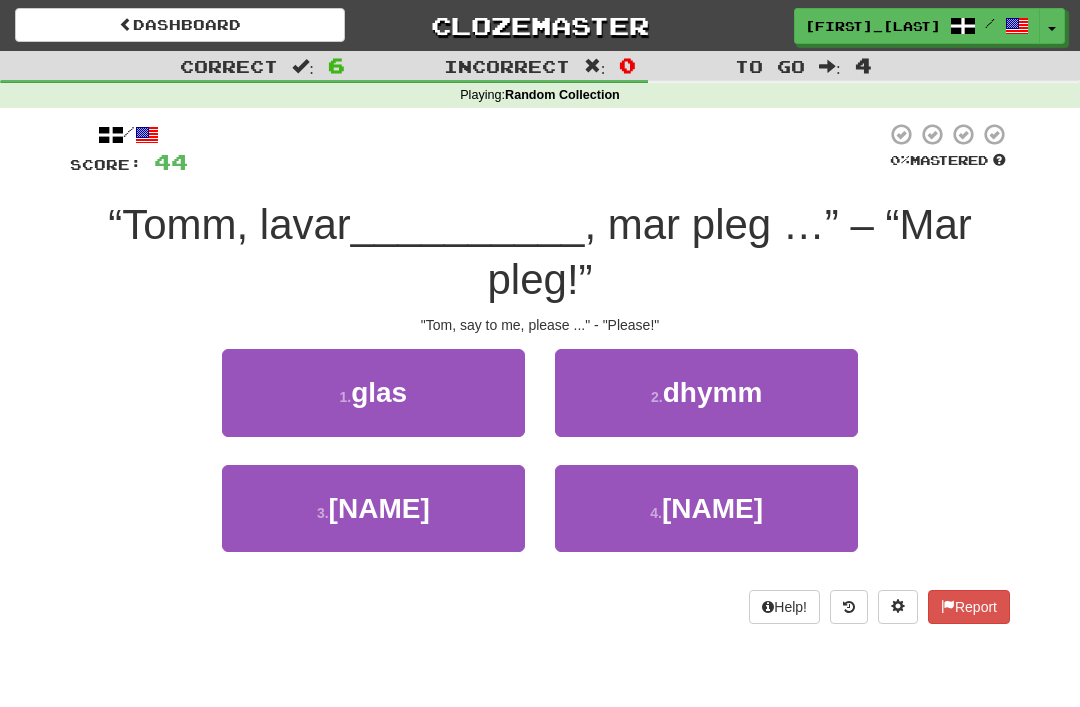 click on "dhymm" at bounding box center [713, 392] 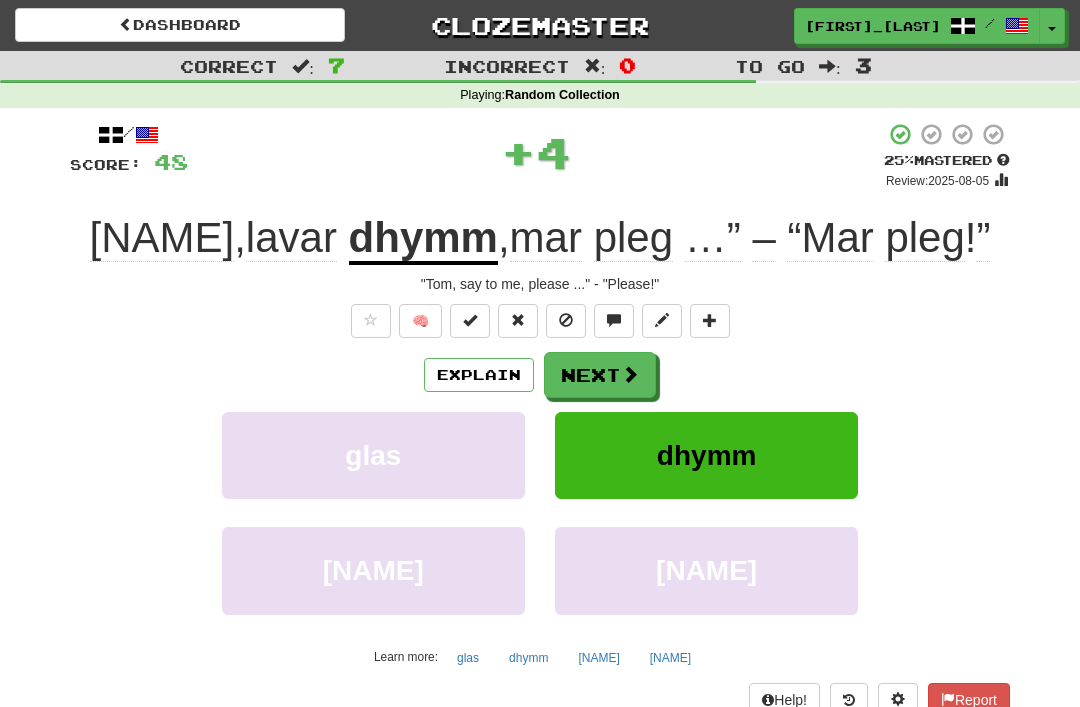 click on "Next" at bounding box center (600, 375) 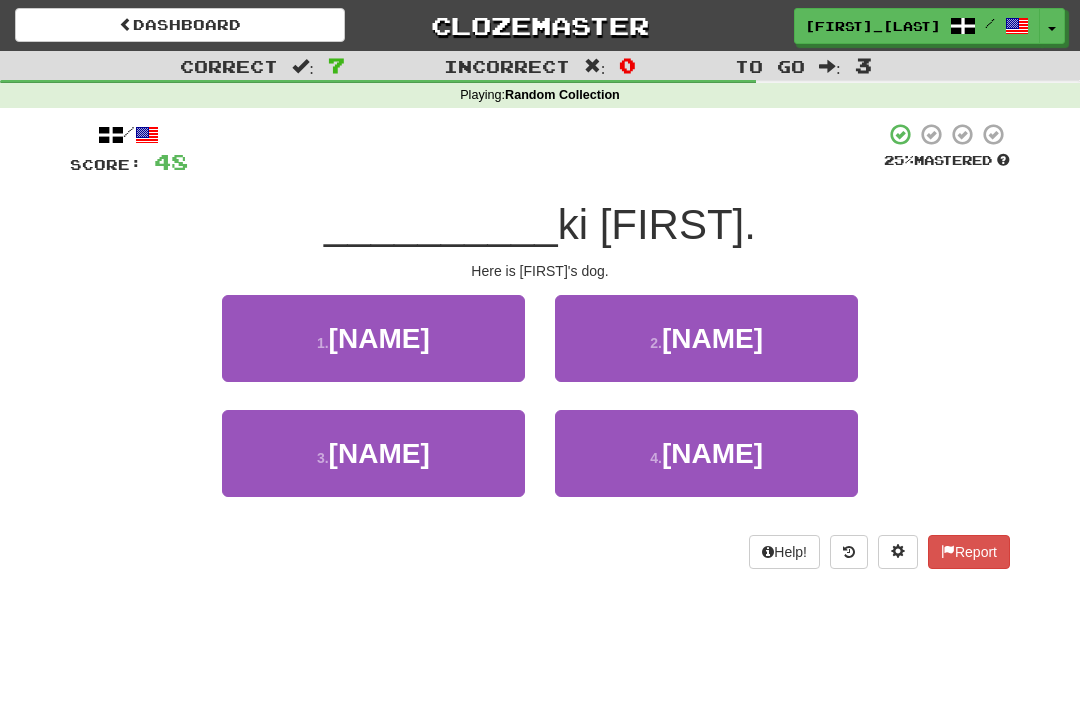 click on "1 .  [FIRST]" at bounding box center (373, 338) 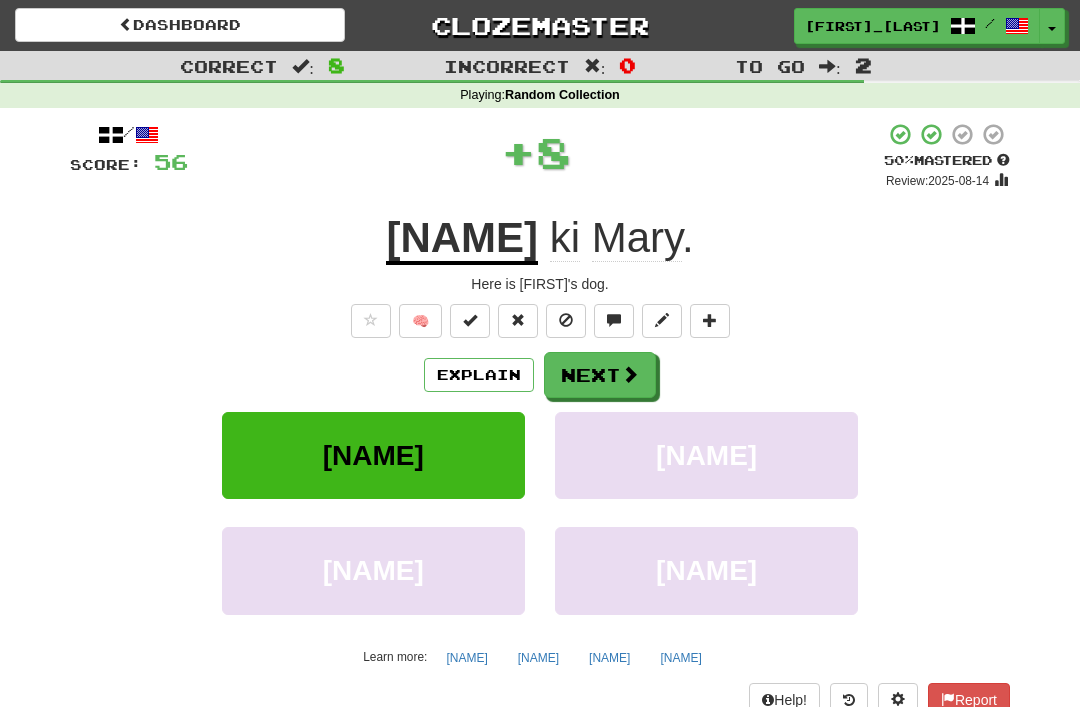 click on "Next" at bounding box center [600, 375] 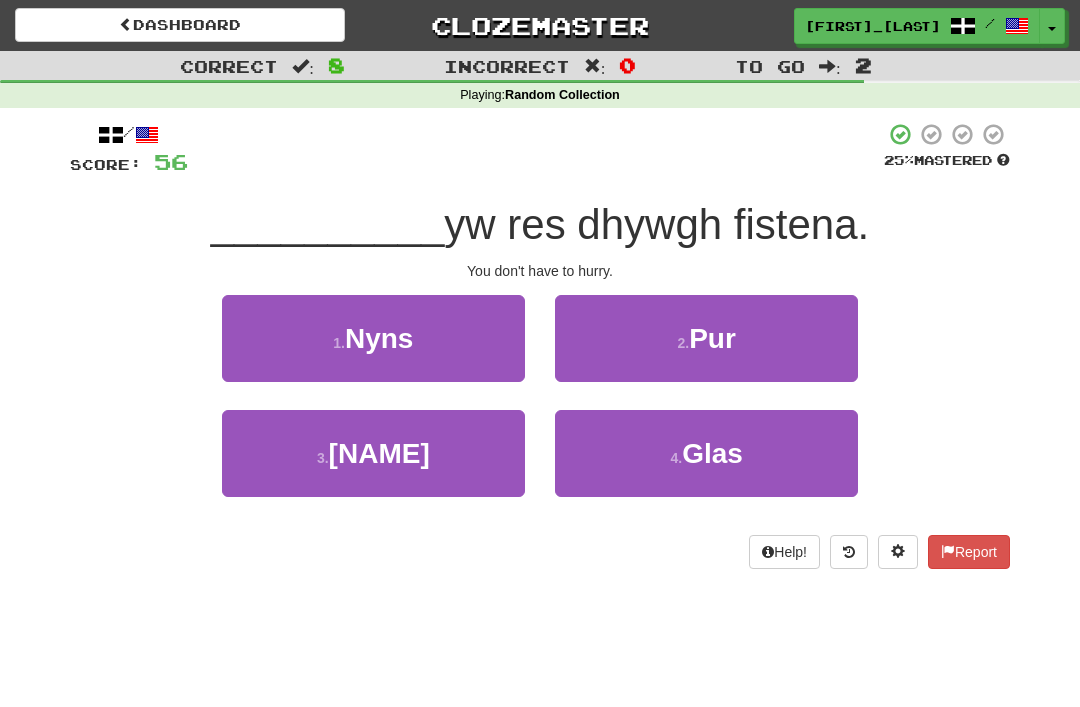 click on "1 .  Nyns" at bounding box center (373, 338) 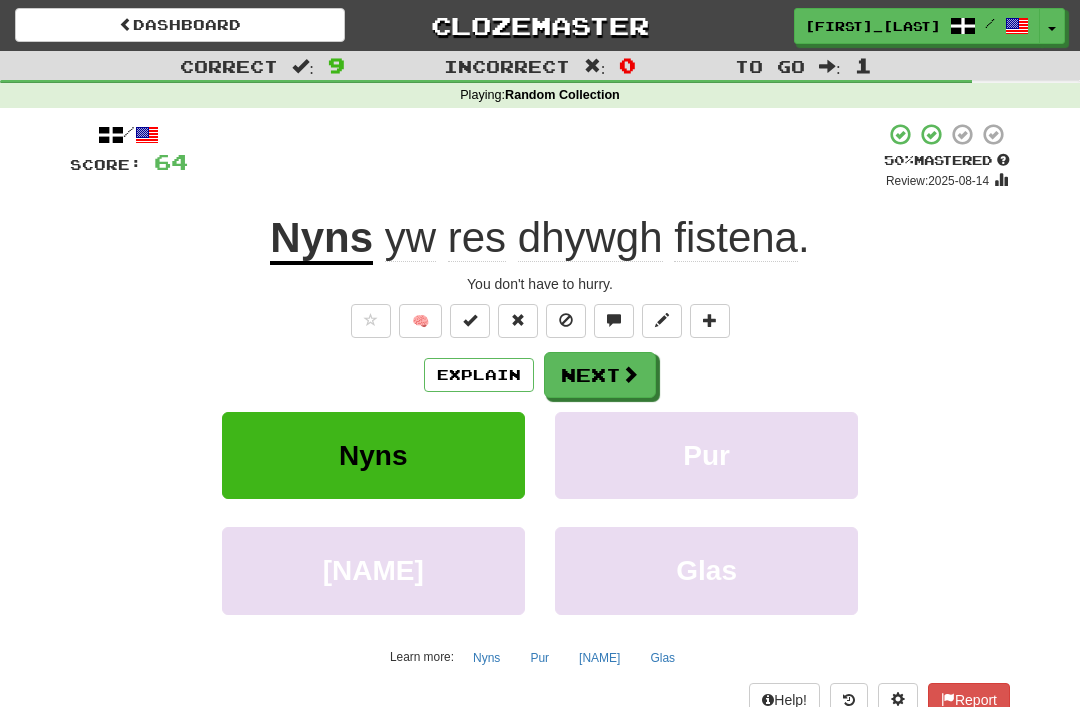 click at bounding box center [630, 374] 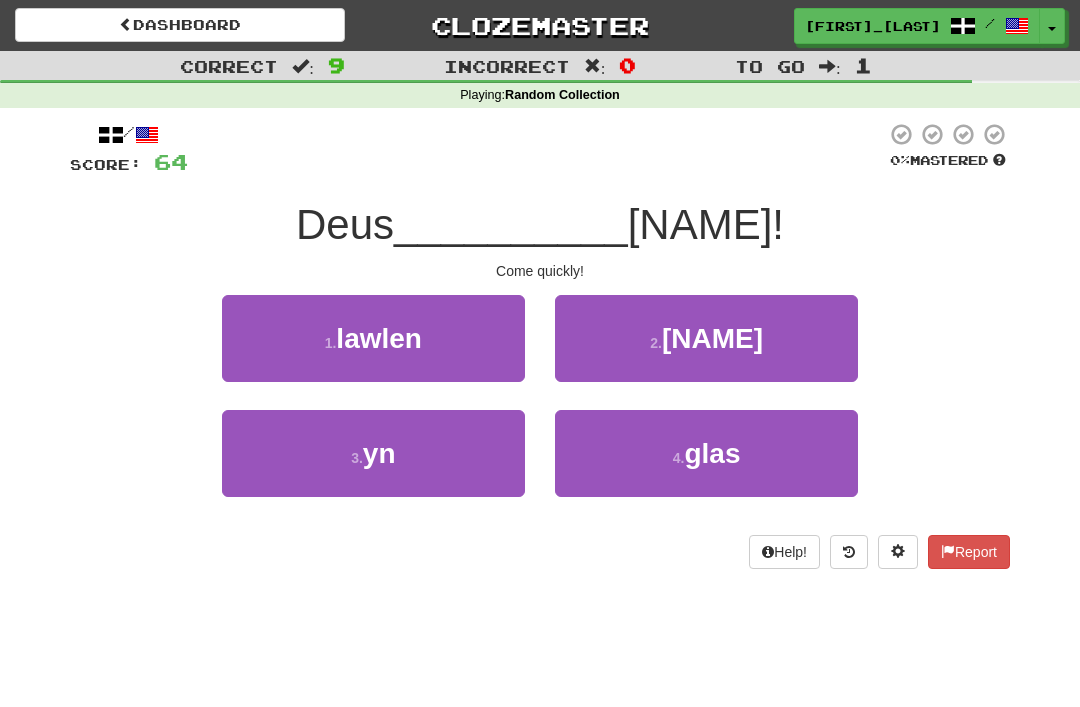 click on "3 .  yn" at bounding box center (373, 453) 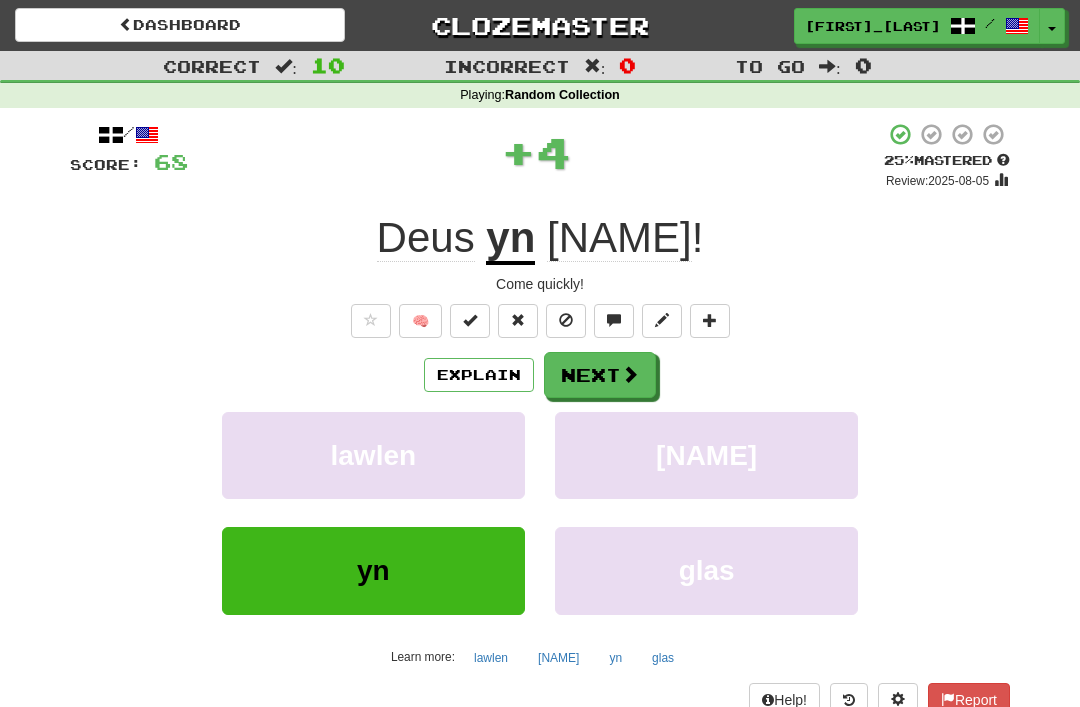 click on "Next" at bounding box center (600, 375) 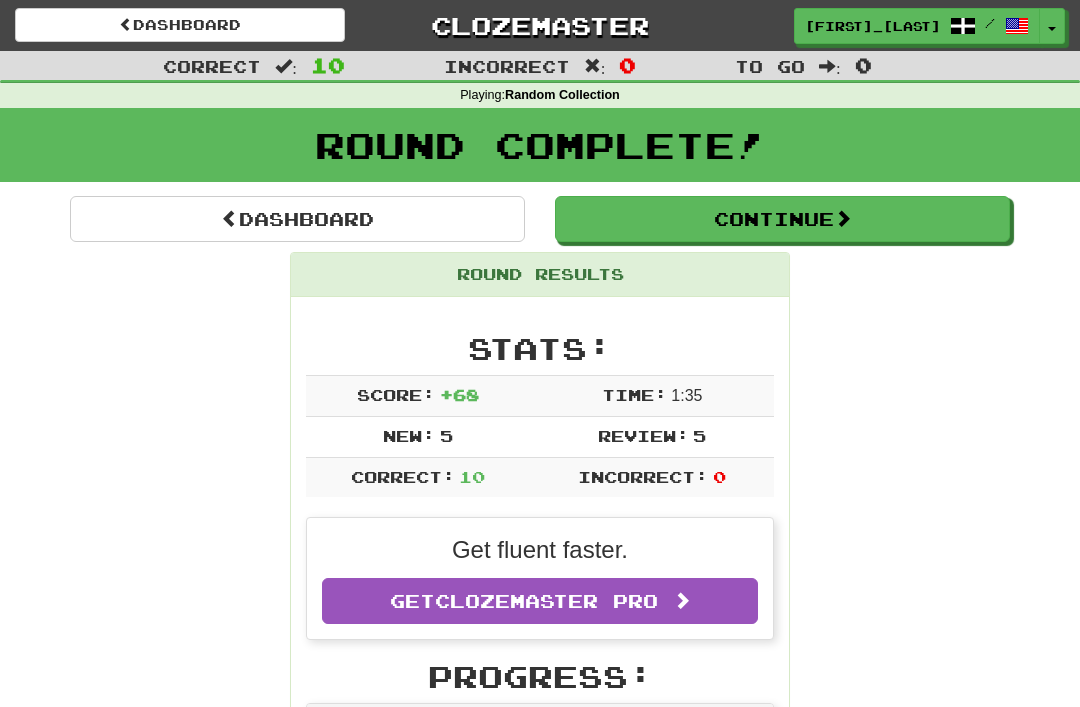 click on "Continue" at bounding box center [782, 219] 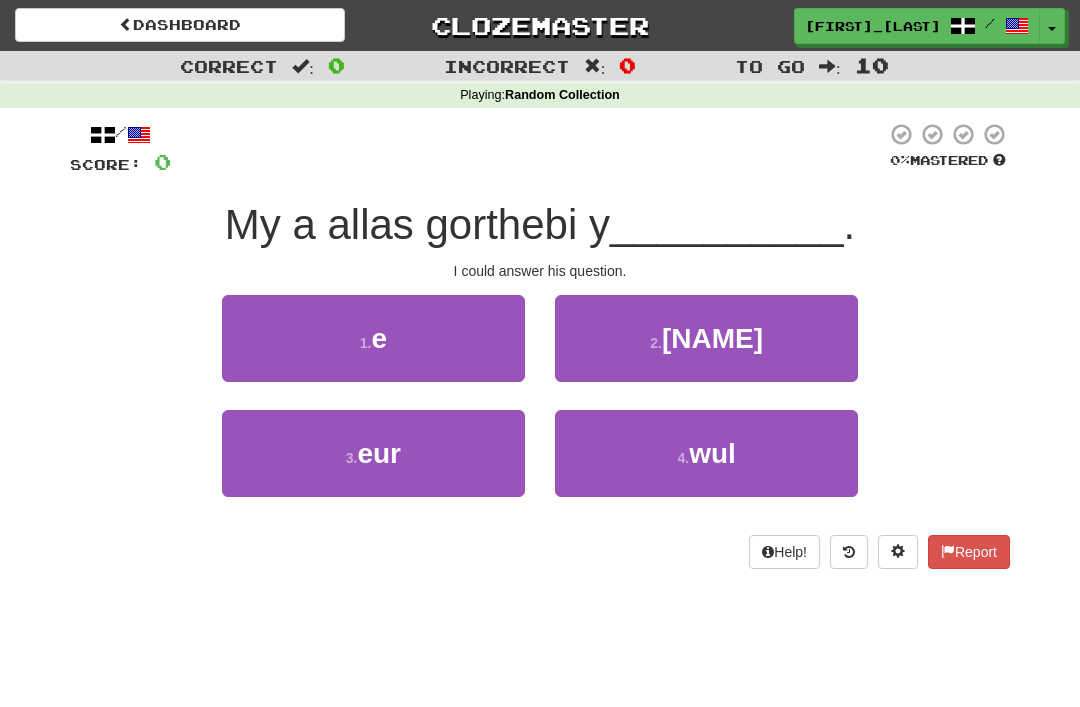 click on "[NAME]" at bounding box center (712, 338) 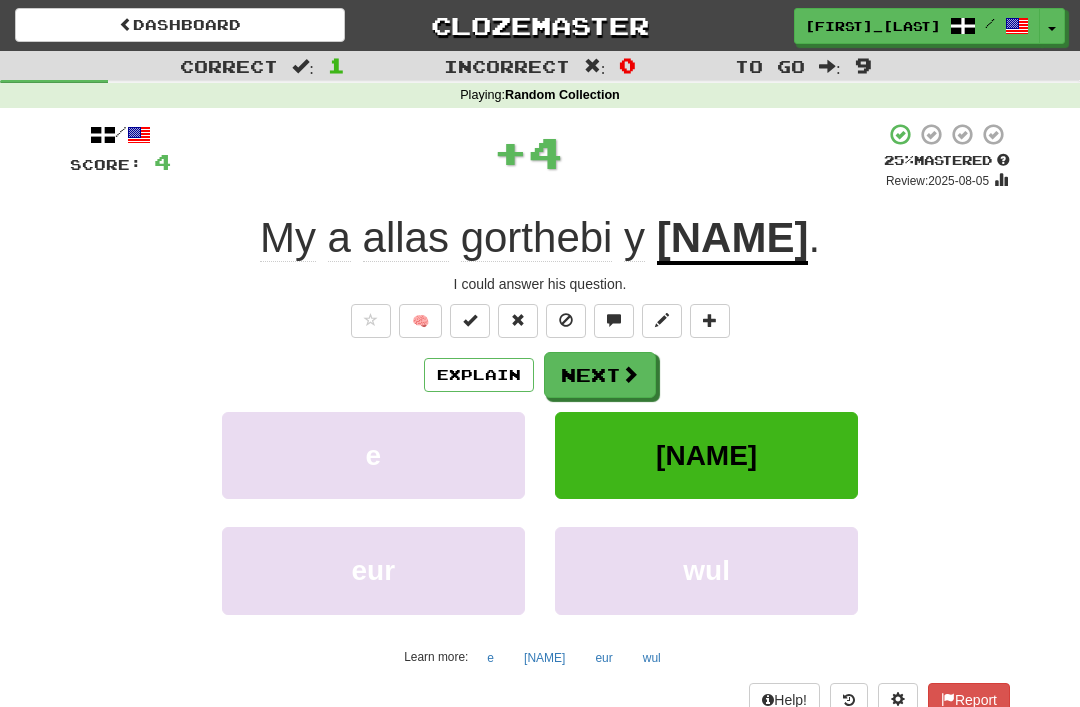 click on "Next" at bounding box center [600, 375] 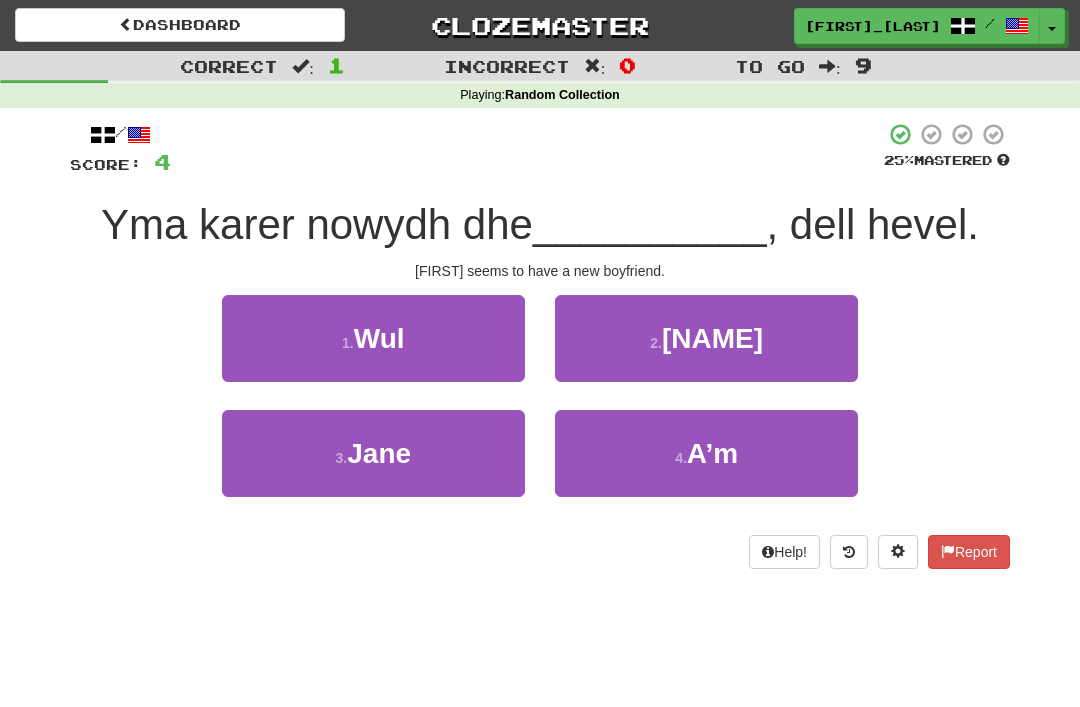 click on "3 .  [FIRST]" at bounding box center (373, 453) 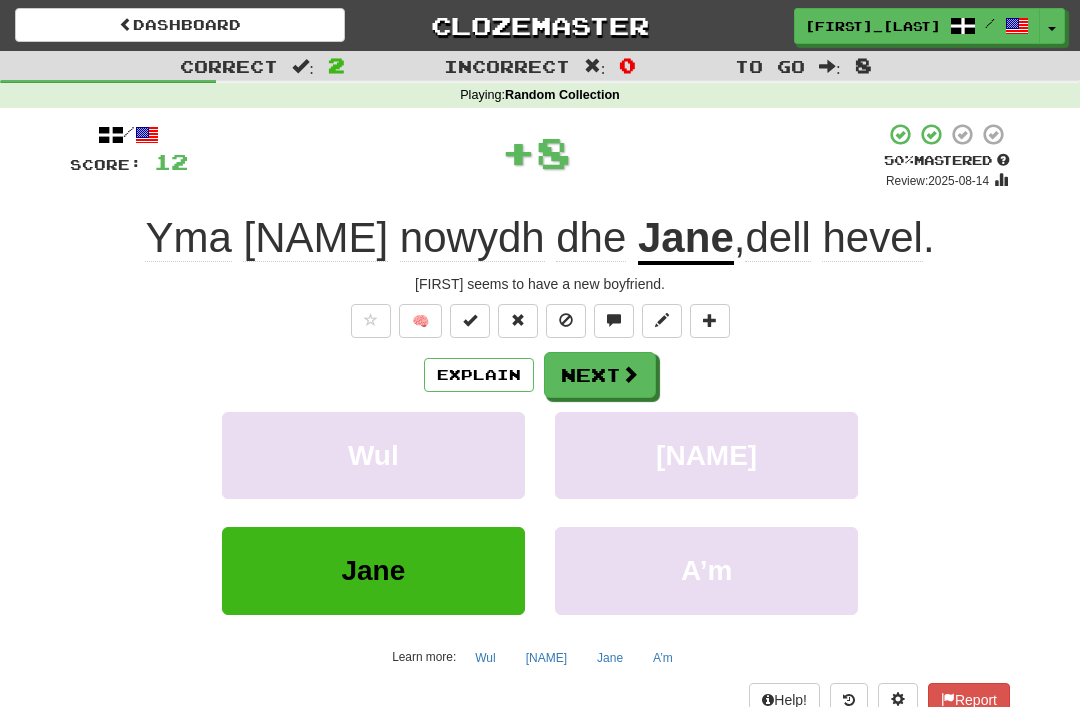 click at bounding box center (630, 374) 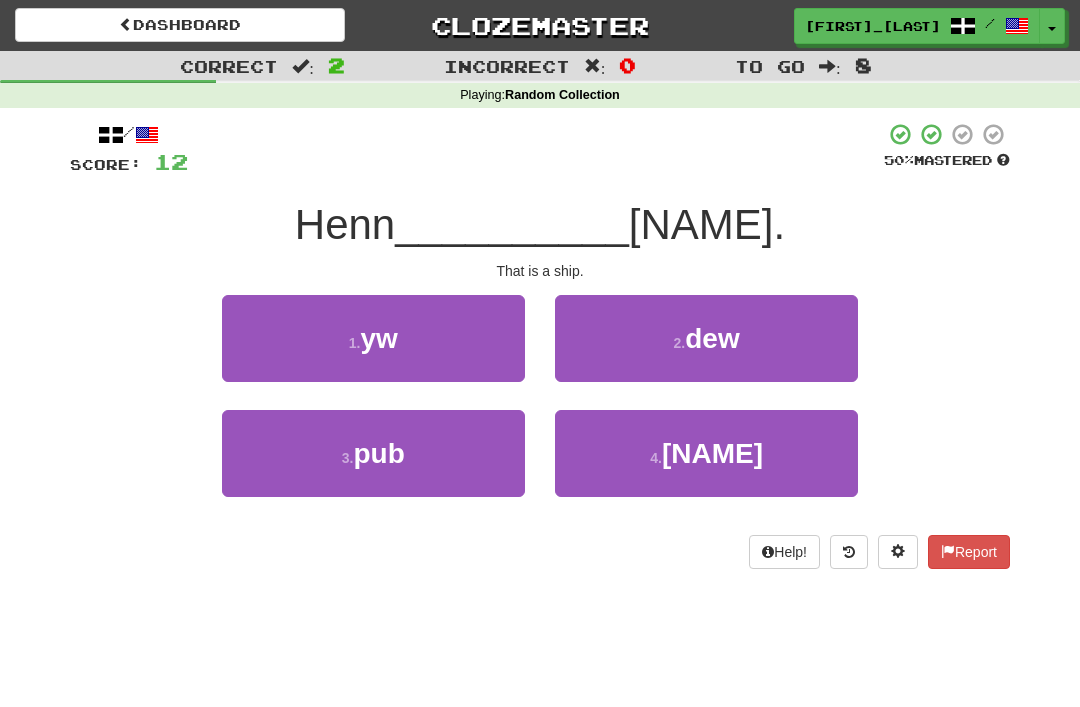 click on "1 .  yw" at bounding box center (373, 338) 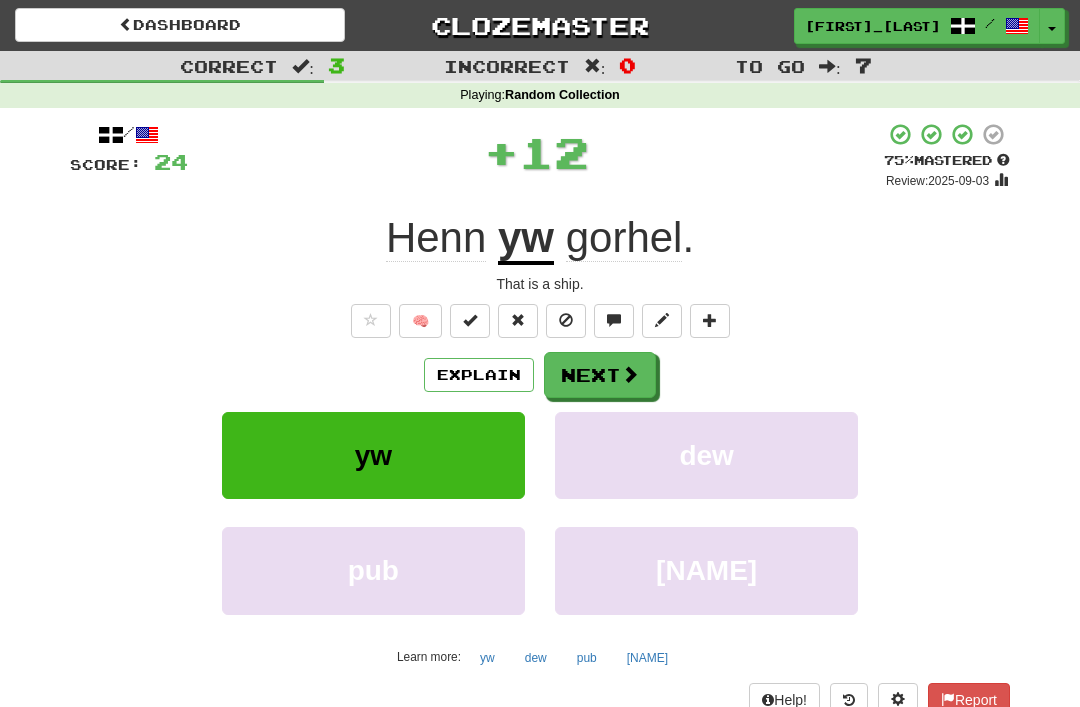 click on "Next" at bounding box center (600, 375) 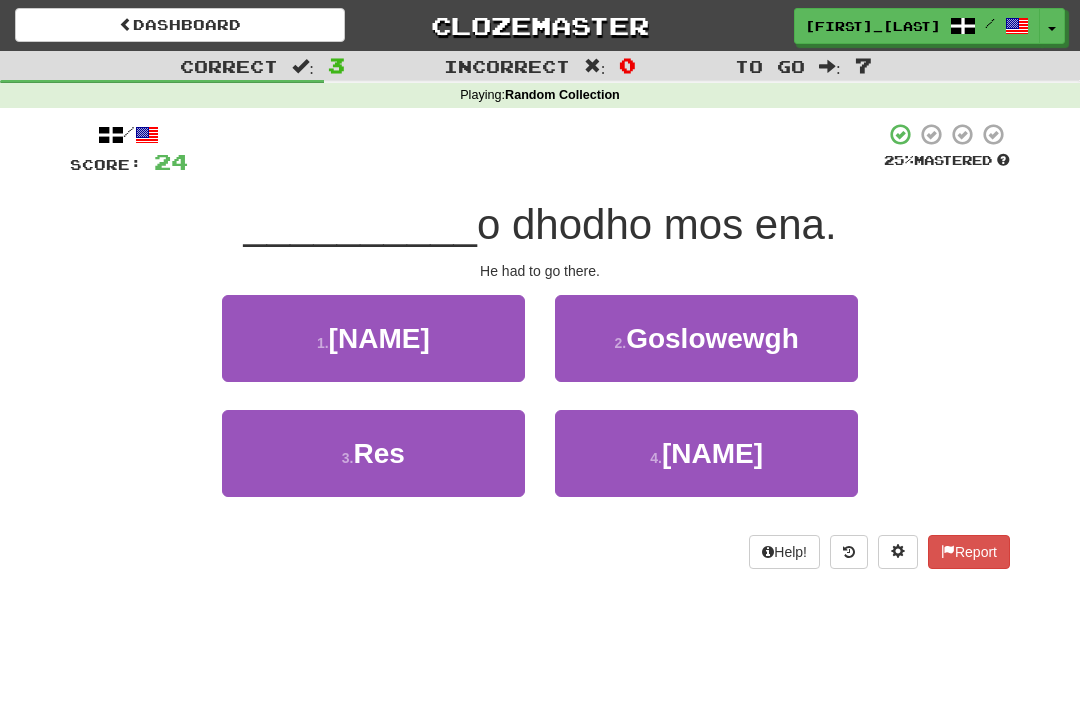 click on "3 .  Res" at bounding box center (373, 453) 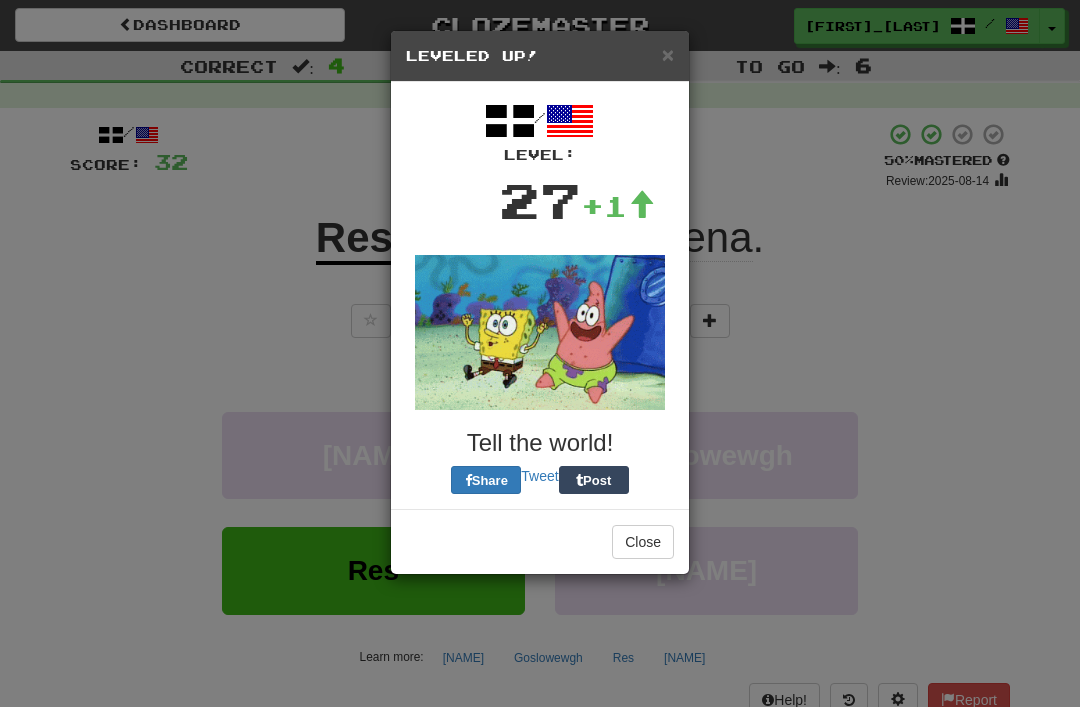 click at bounding box center [540, 332] 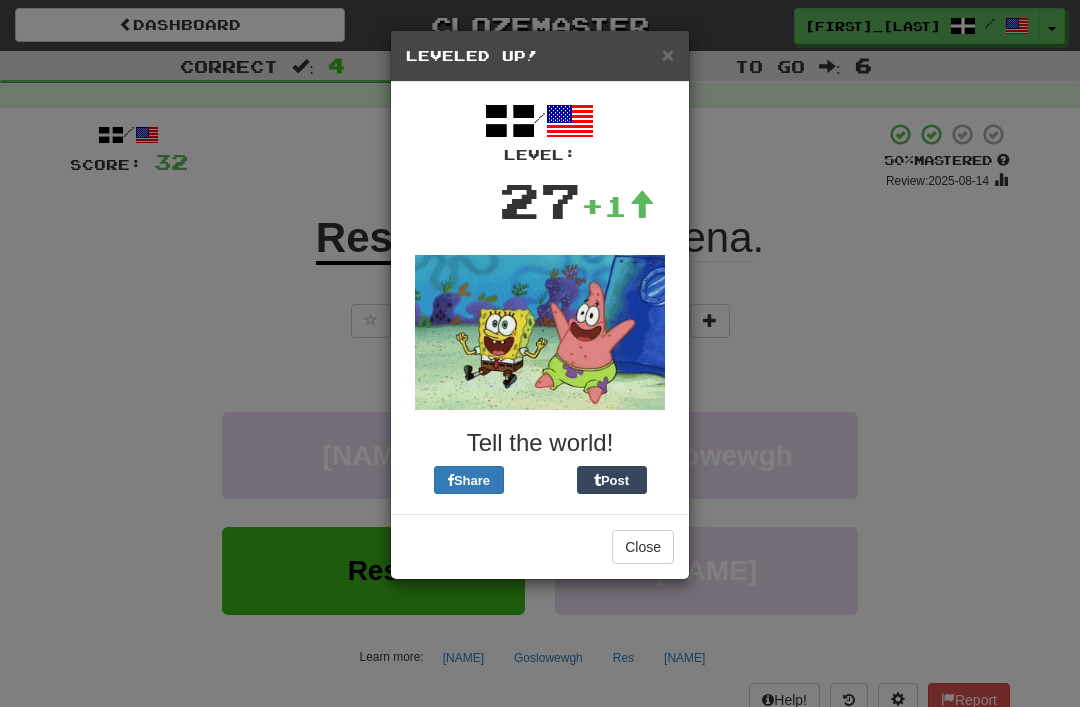 click on "Close" at bounding box center (643, 547) 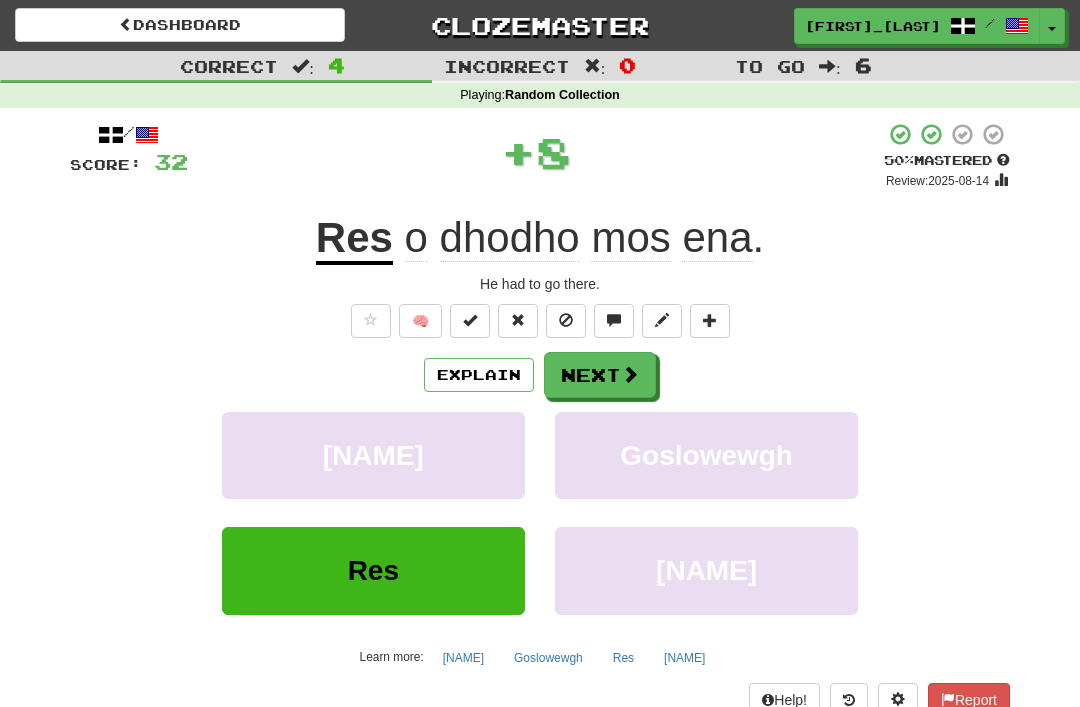 click on "Next" at bounding box center [600, 375] 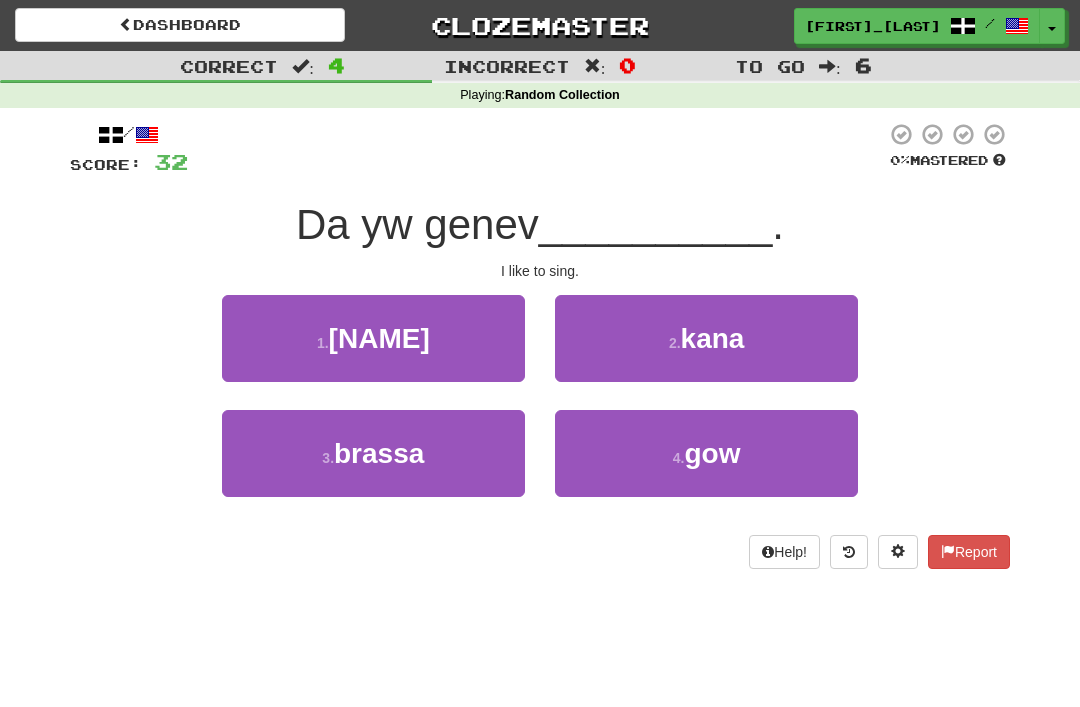 click on "kana" at bounding box center [713, 338] 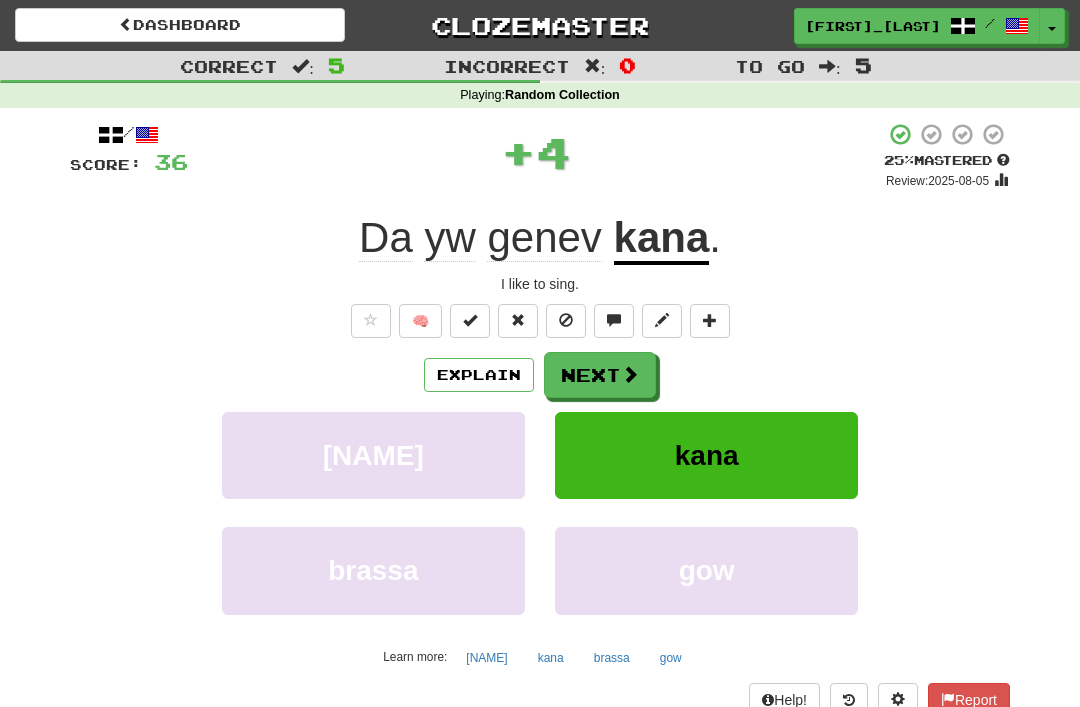click on "Next" at bounding box center (600, 375) 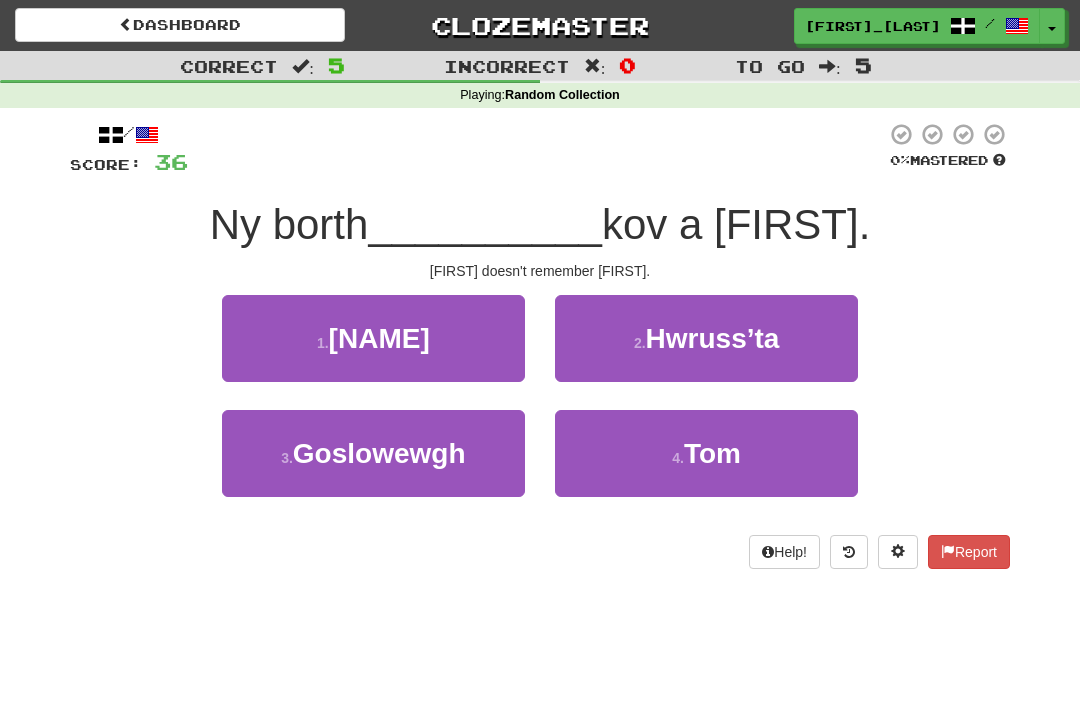 click on "Tom" at bounding box center (712, 453) 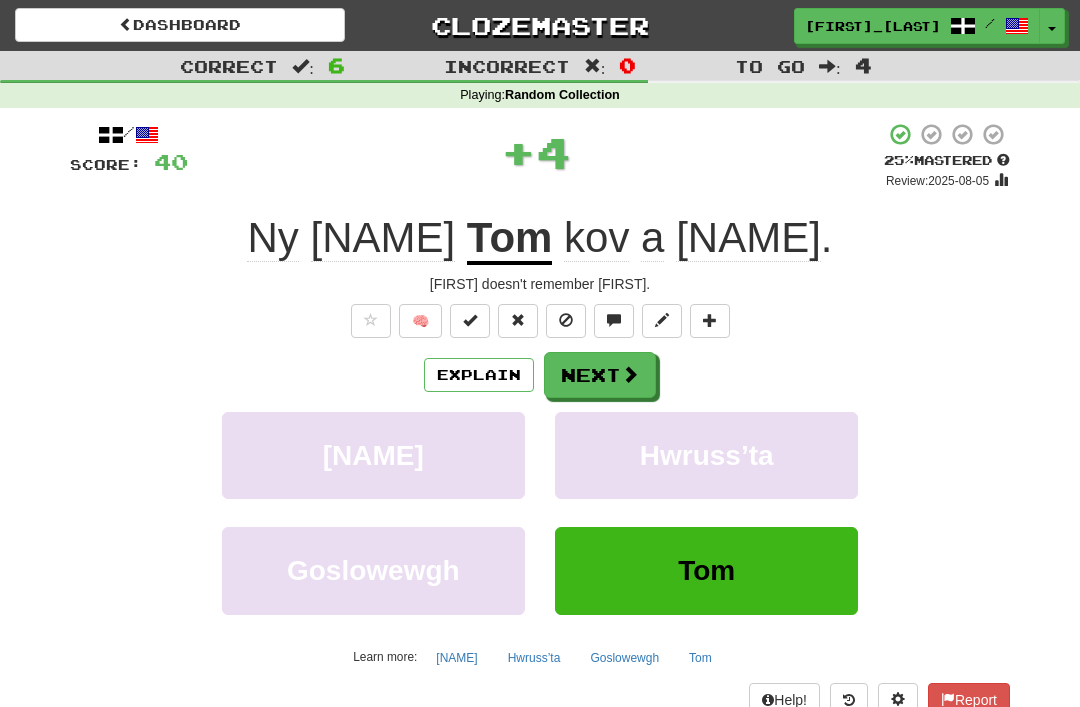 click at bounding box center (630, 374) 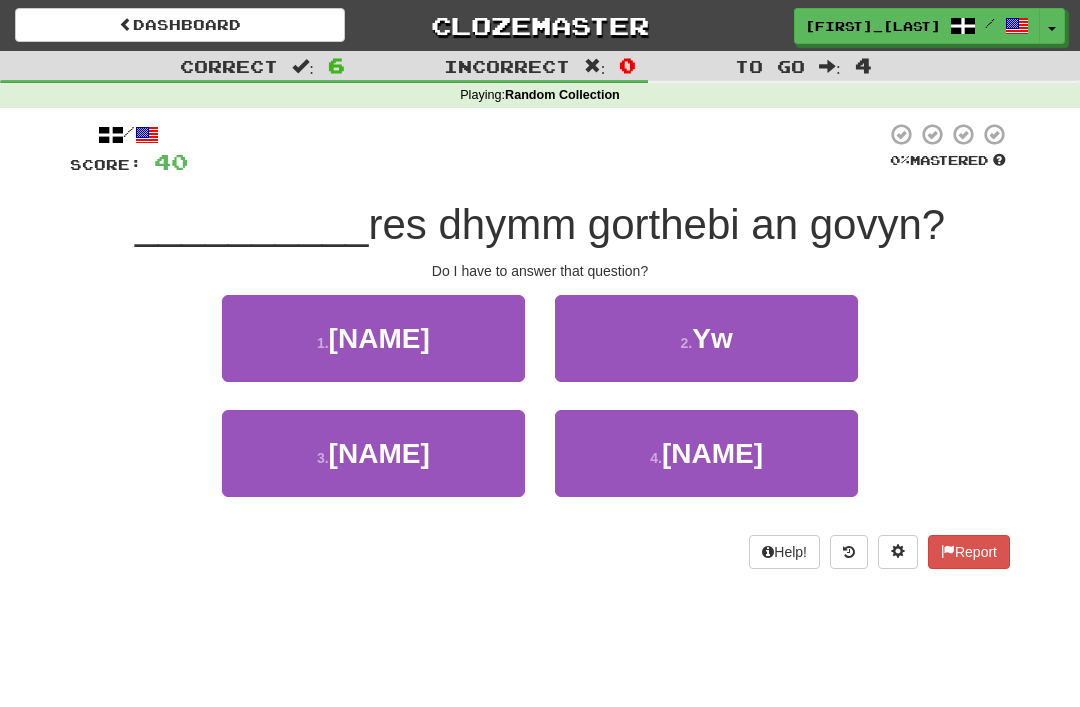 click on "2 .  [NAME]" at bounding box center [706, 338] 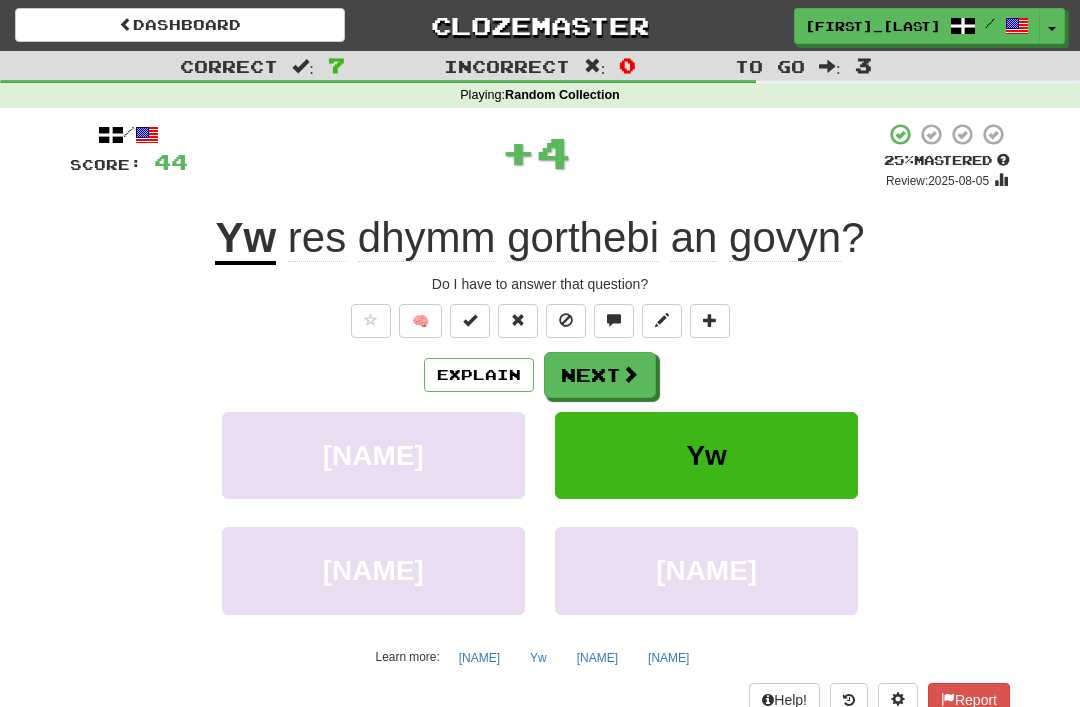 click at bounding box center (630, 374) 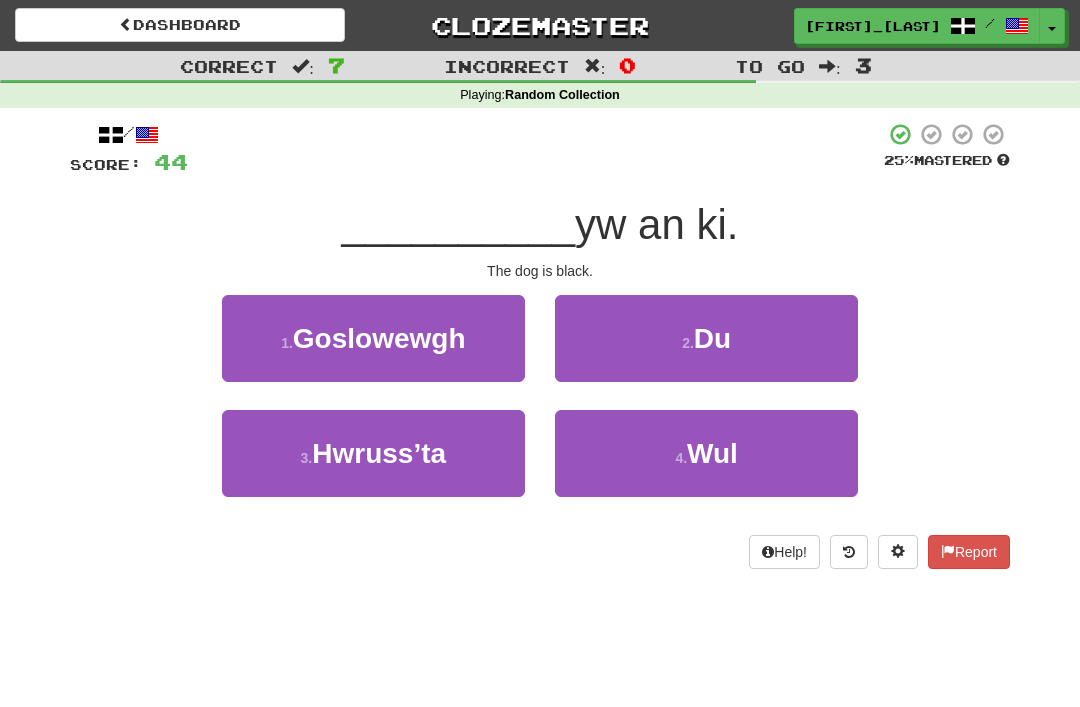 click on "Du" at bounding box center (712, 338) 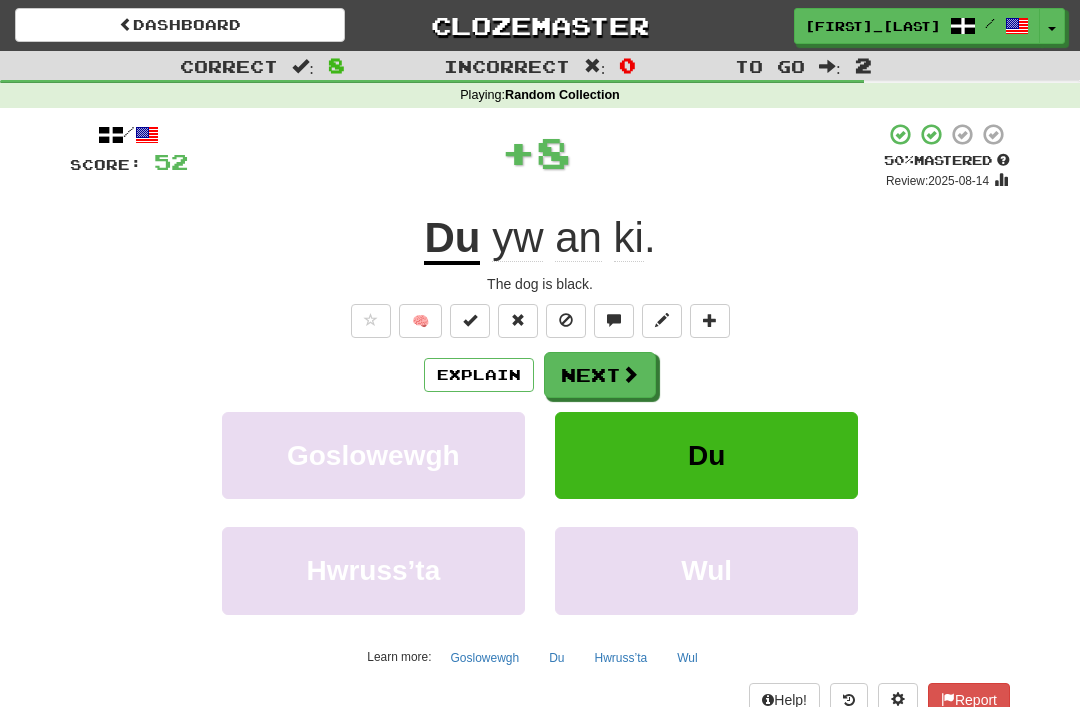 click on "Next" at bounding box center [600, 375] 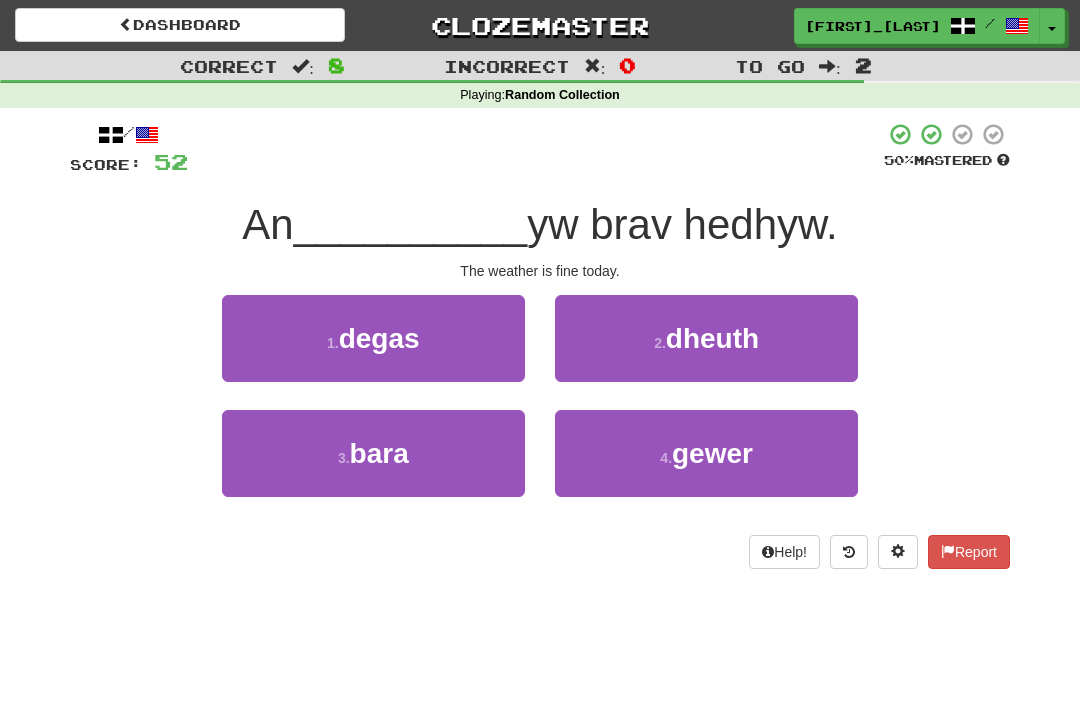 click on "gewer" at bounding box center [712, 453] 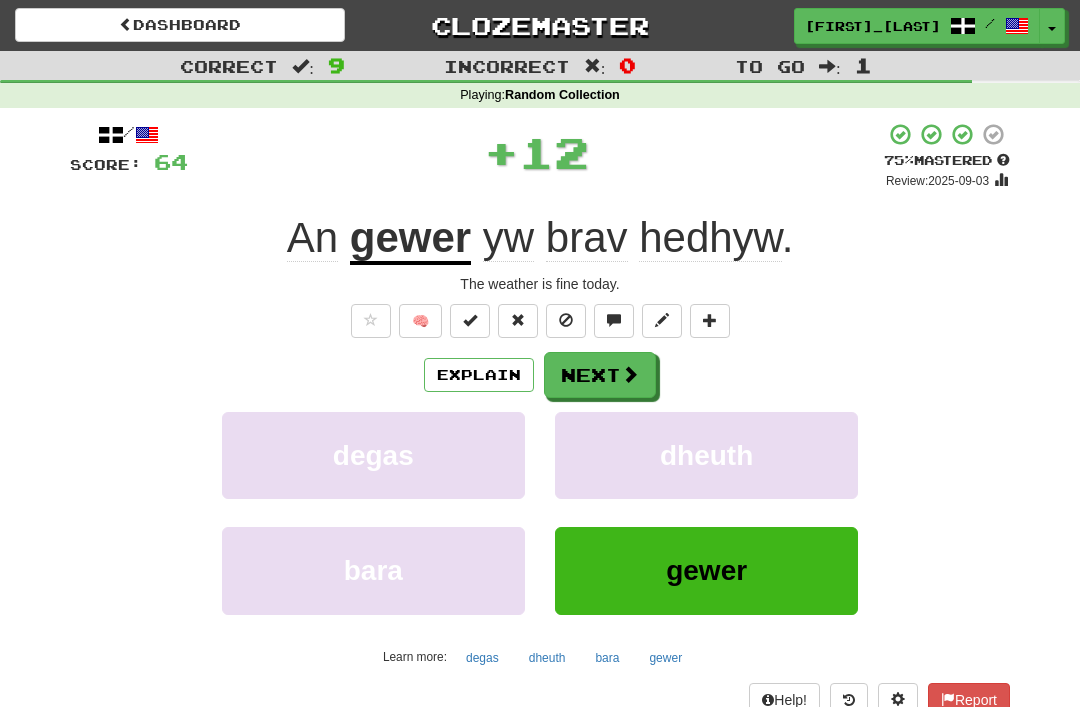click at bounding box center [630, 374] 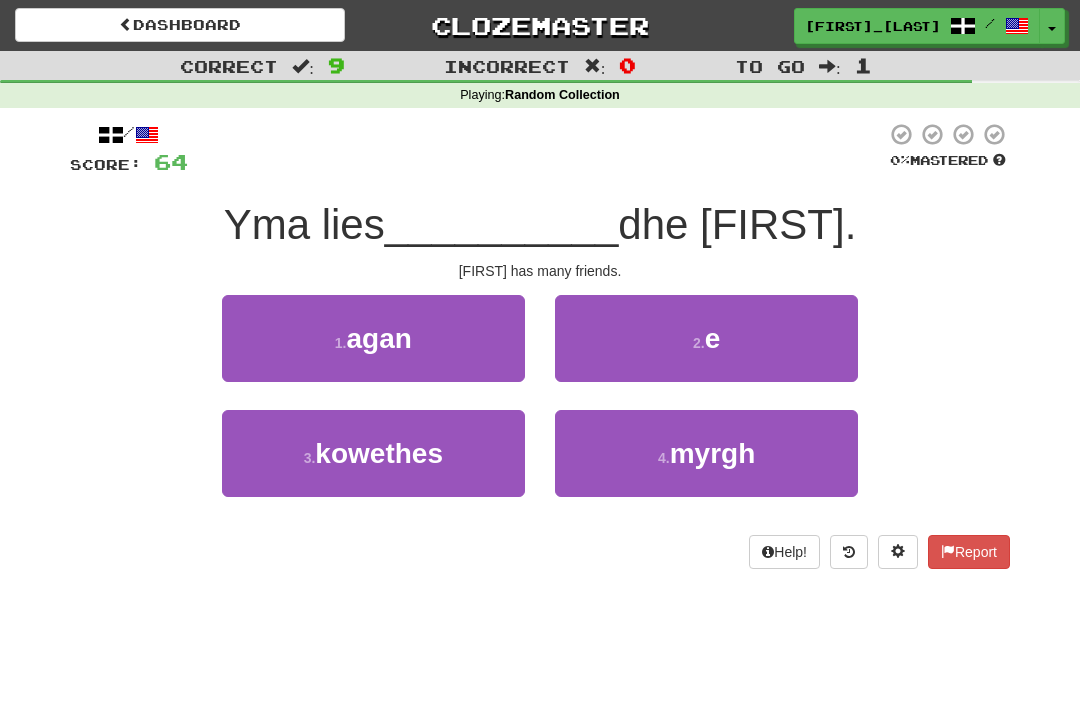 click on "3 .  [NAME]" at bounding box center [373, 453] 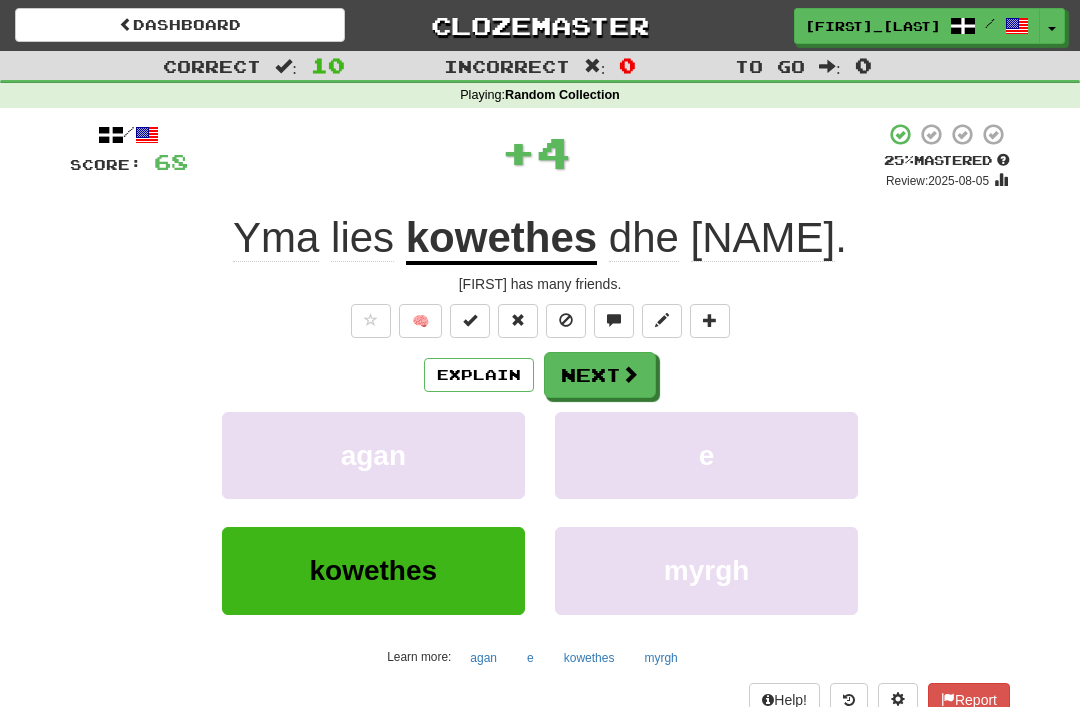 click on "Next" at bounding box center (600, 375) 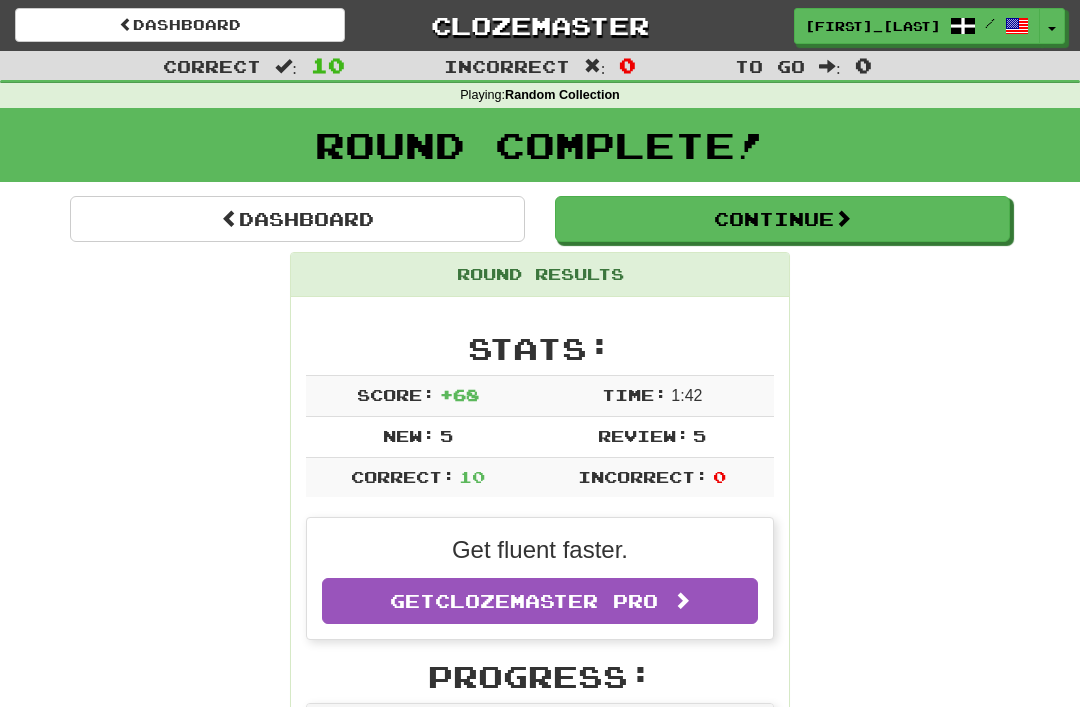 click at bounding box center [843, 218] 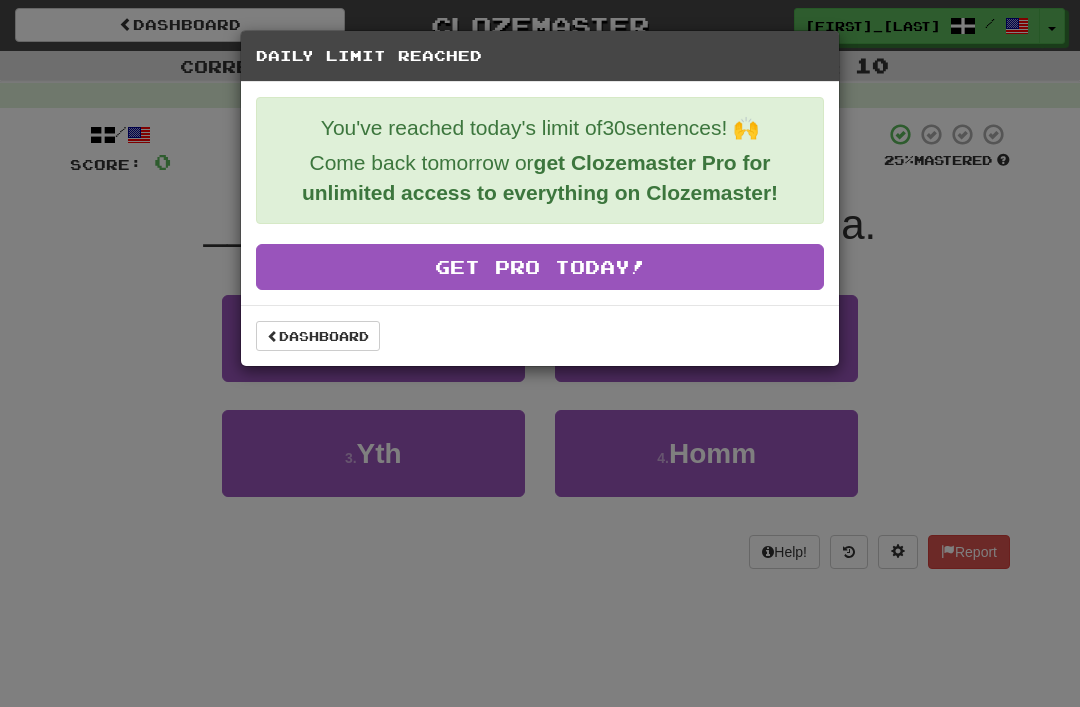 click on "Dashboard" at bounding box center (318, 336) 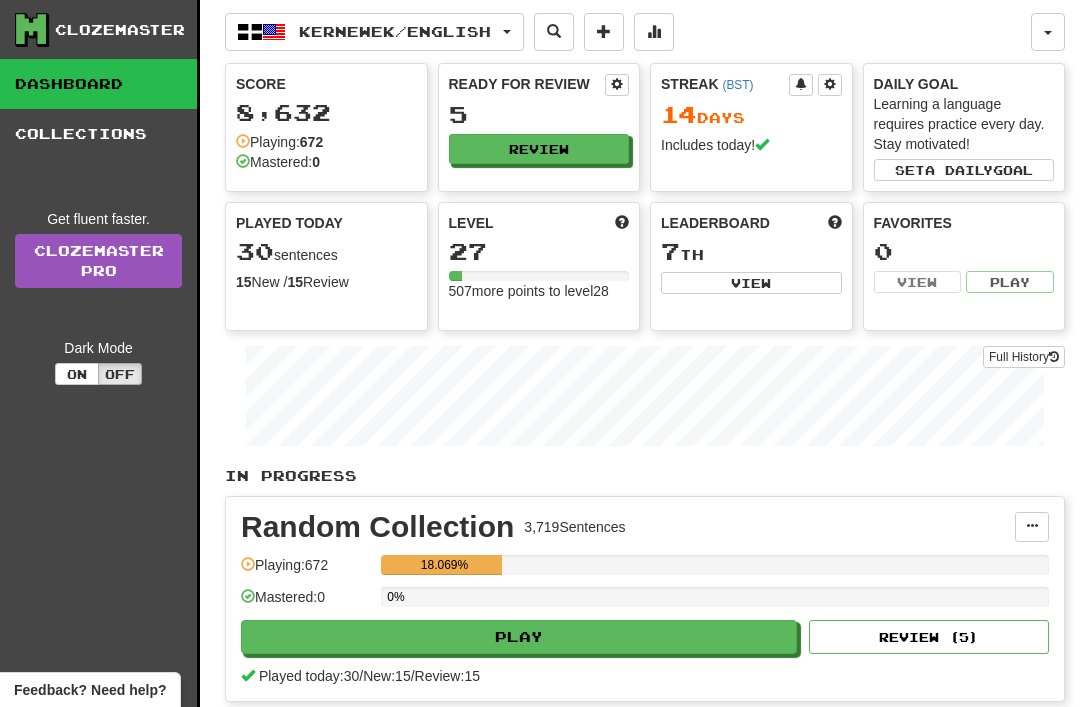 scroll, scrollTop: 0, scrollLeft: 0, axis: both 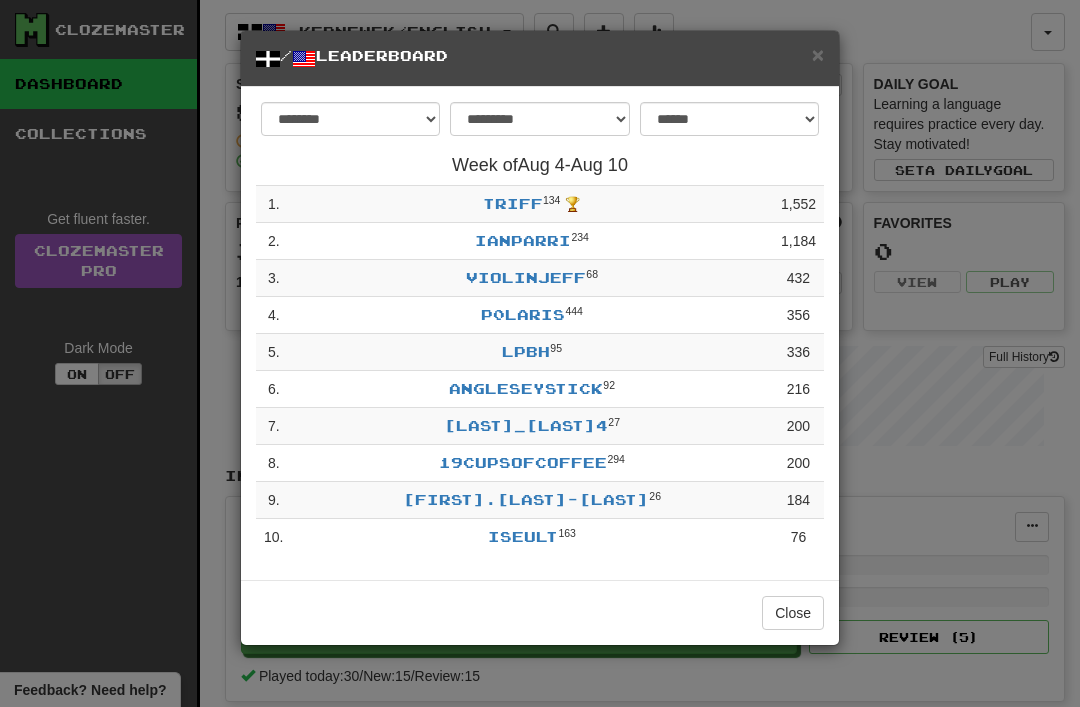 click on "×" at bounding box center [818, 54] 